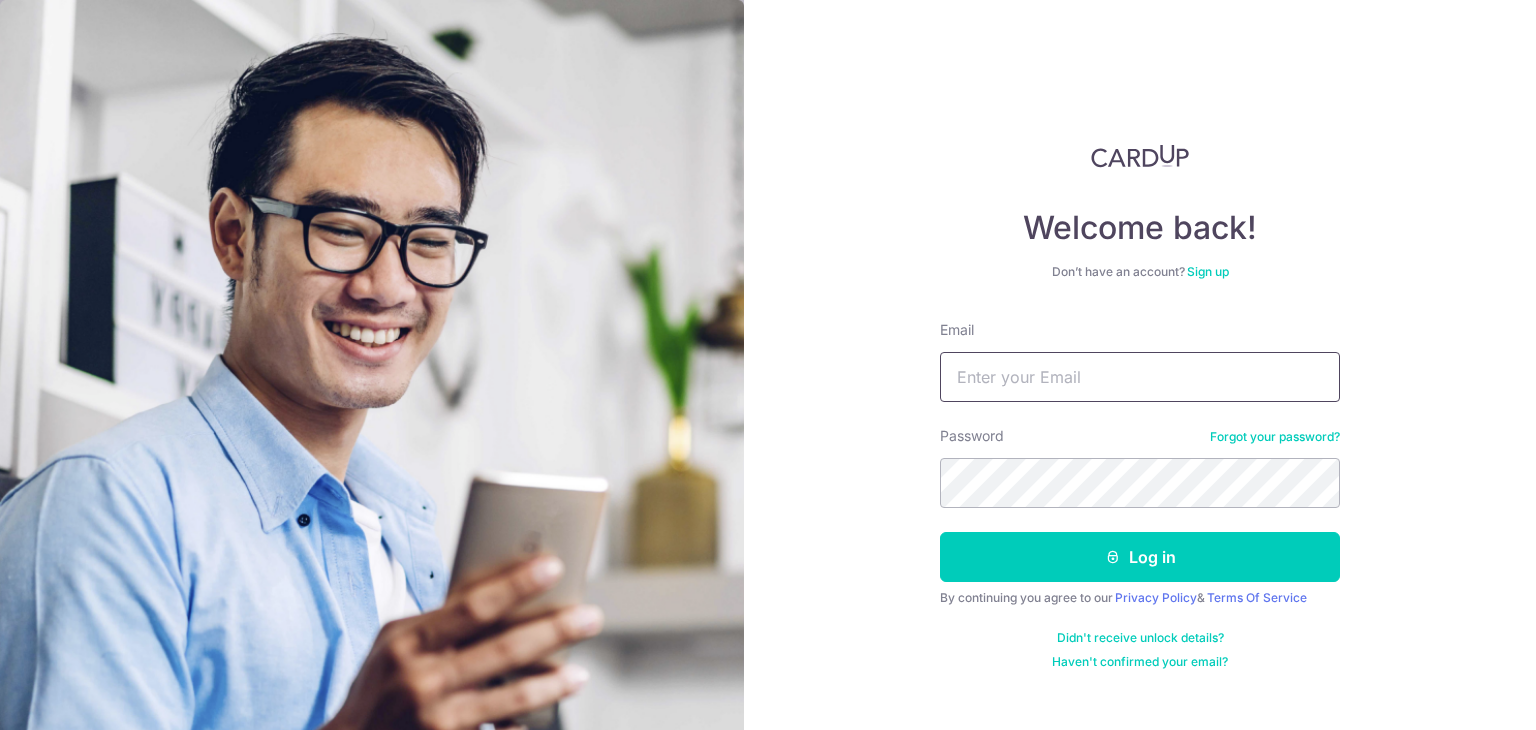scroll, scrollTop: 0, scrollLeft: 0, axis: both 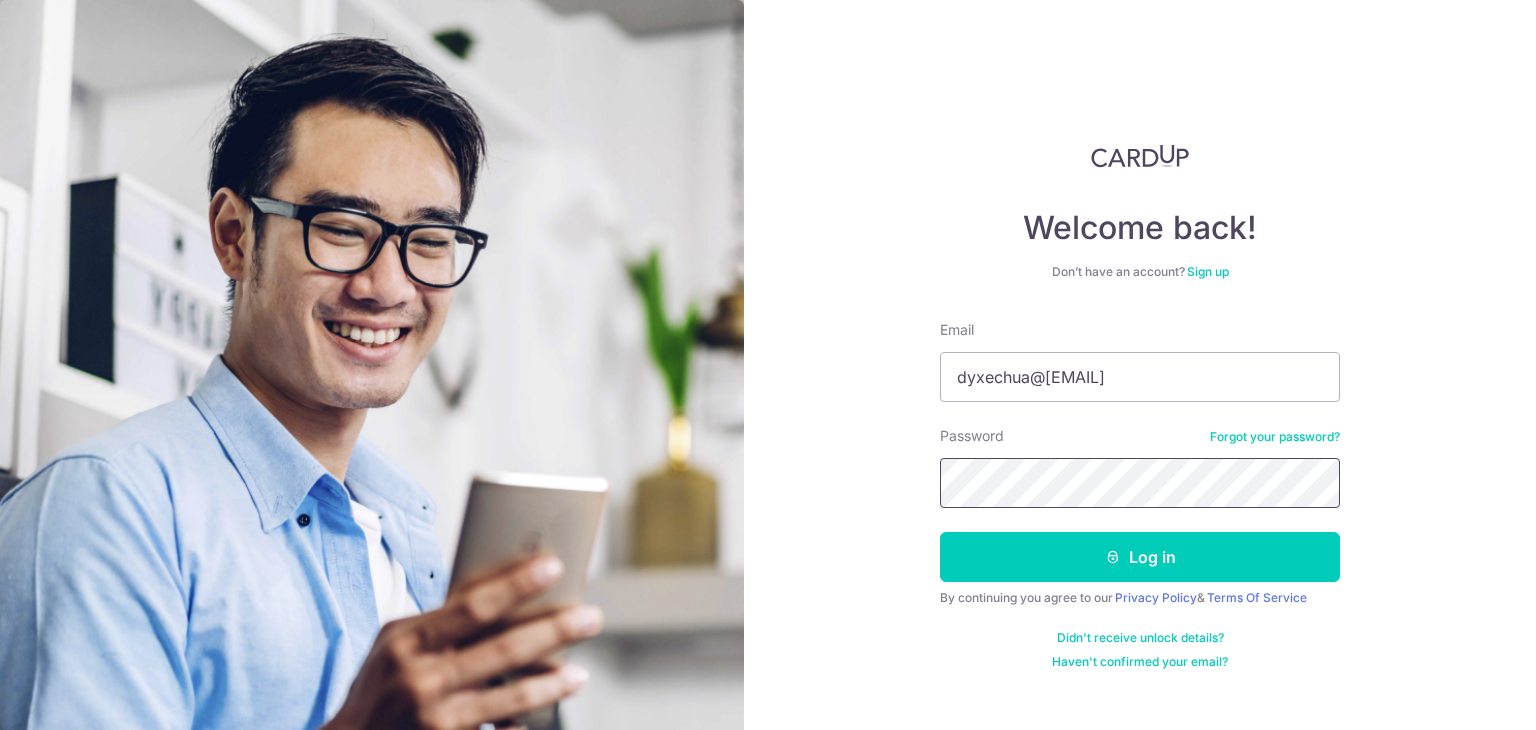 click on "Log in" at bounding box center (1140, 557) 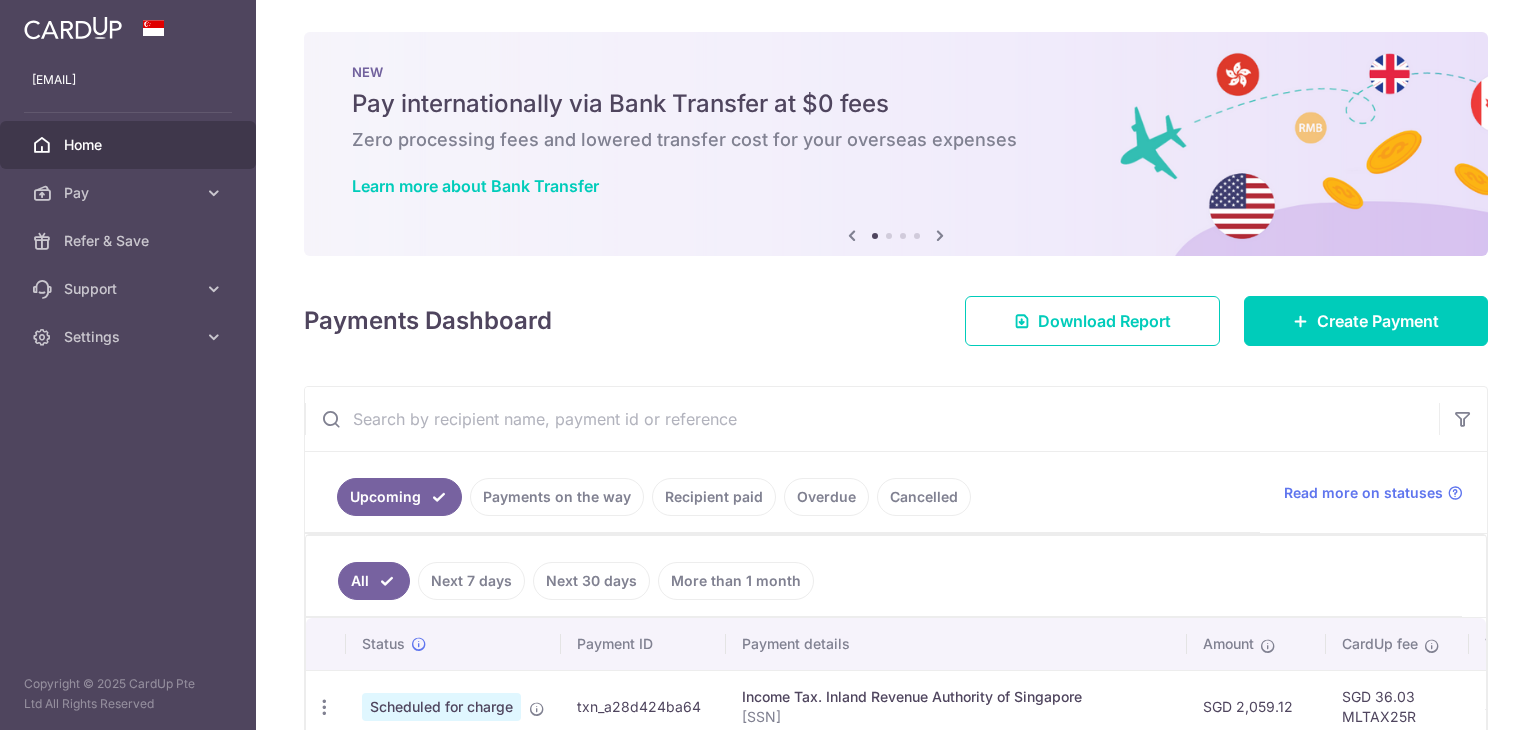 scroll, scrollTop: 0, scrollLeft: 0, axis: both 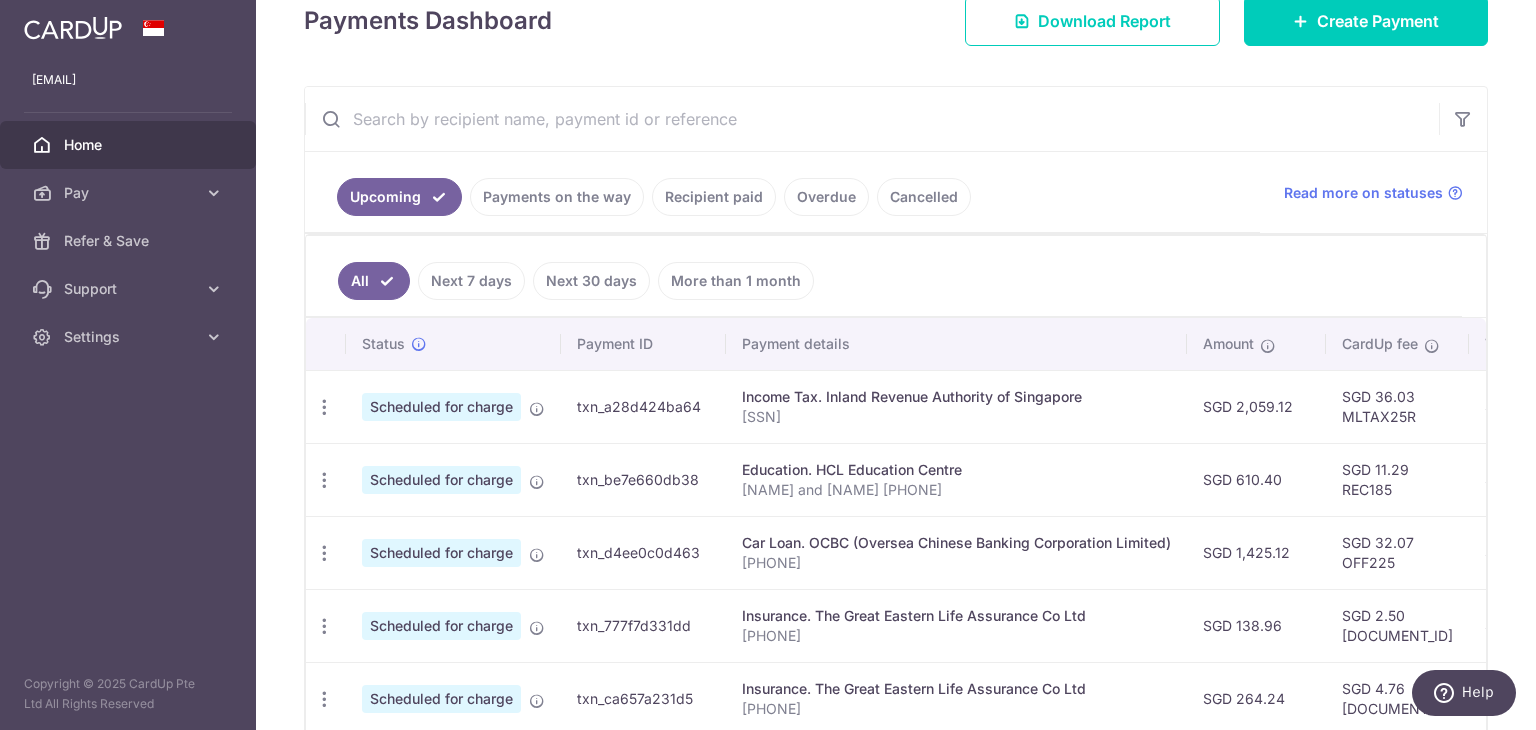 click on "Payments on the way" at bounding box center (557, 197) 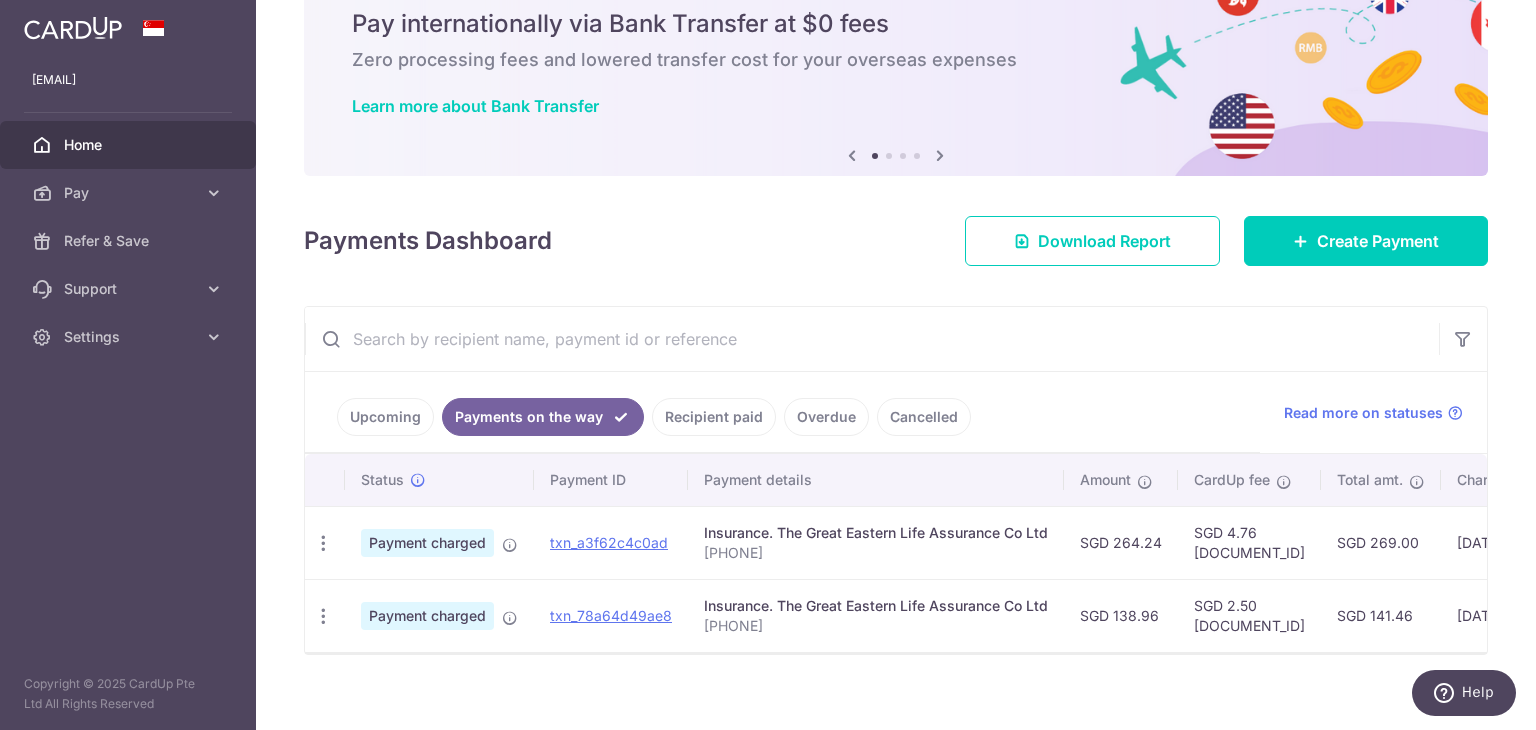 scroll, scrollTop: 107, scrollLeft: 0, axis: vertical 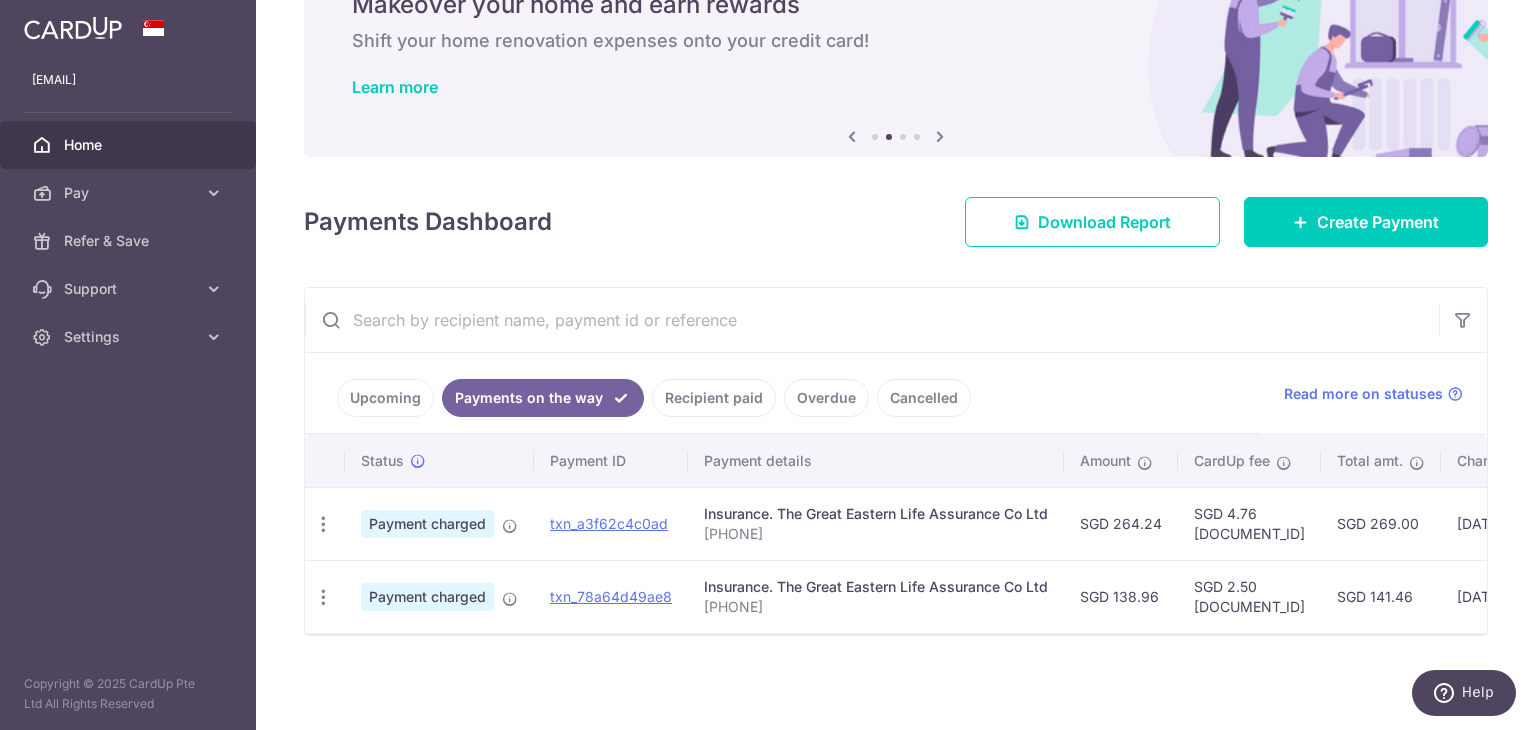 click on "Recipient paid" at bounding box center [714, 398] 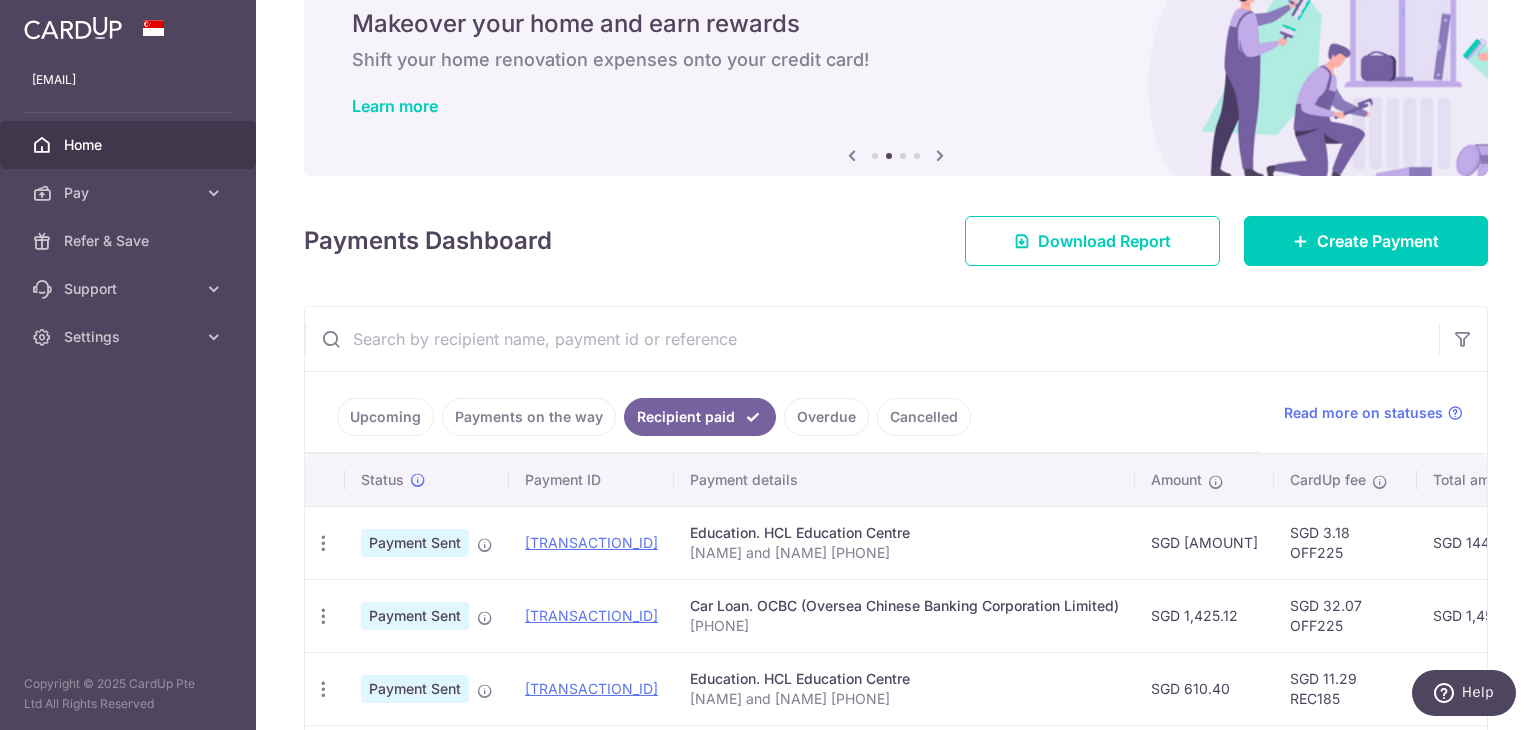 scroll, scrollTop: 300, scrollLeft: 0, axis: vertical 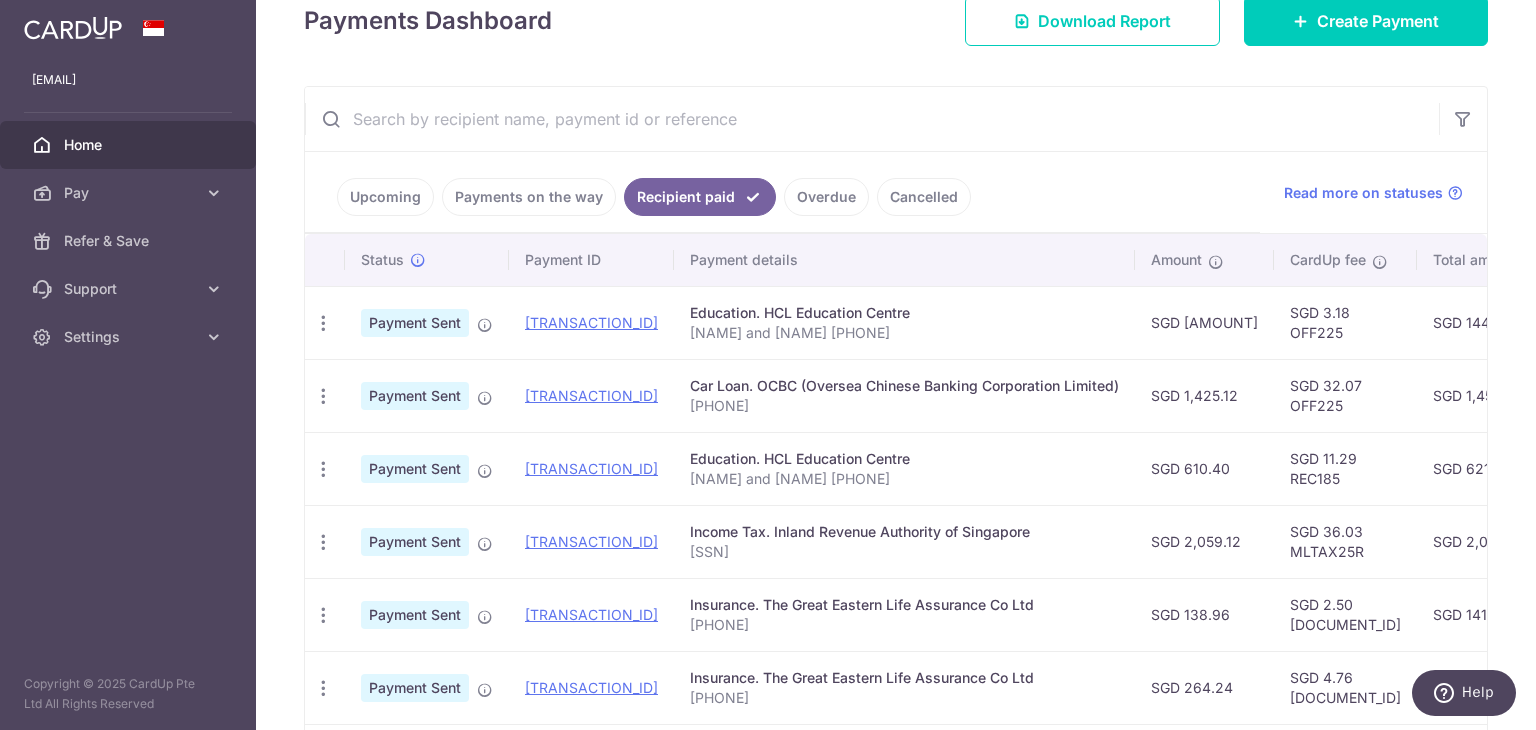 drag, startPoint x: 1217, startPoint y: 465, endPoint x: 1139, endPoint y: 471, distance: 78.23043 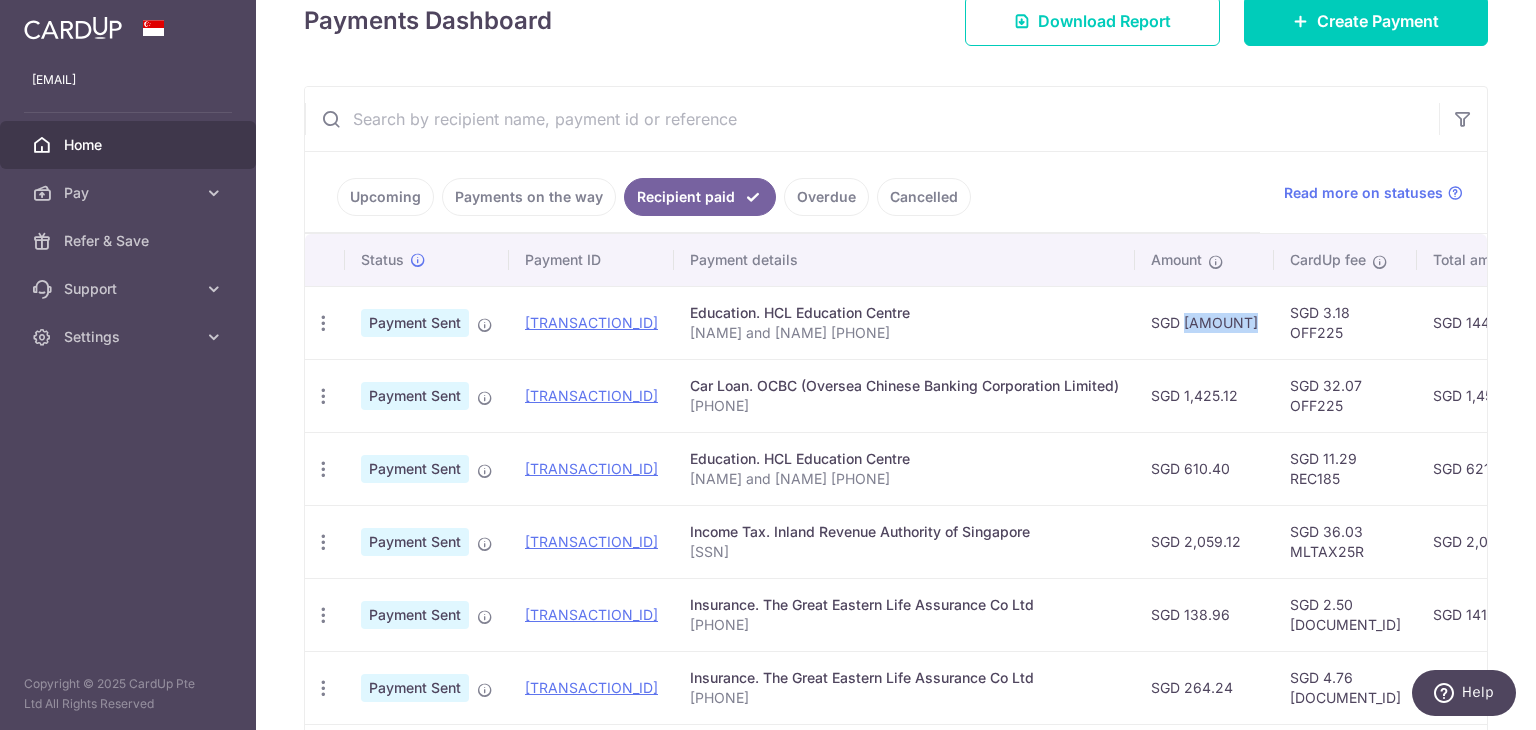 drag, startPoint x: 1207, startPoint y: 324, endPoint x: 1142, endPoint y: 325, distance: 65.00769 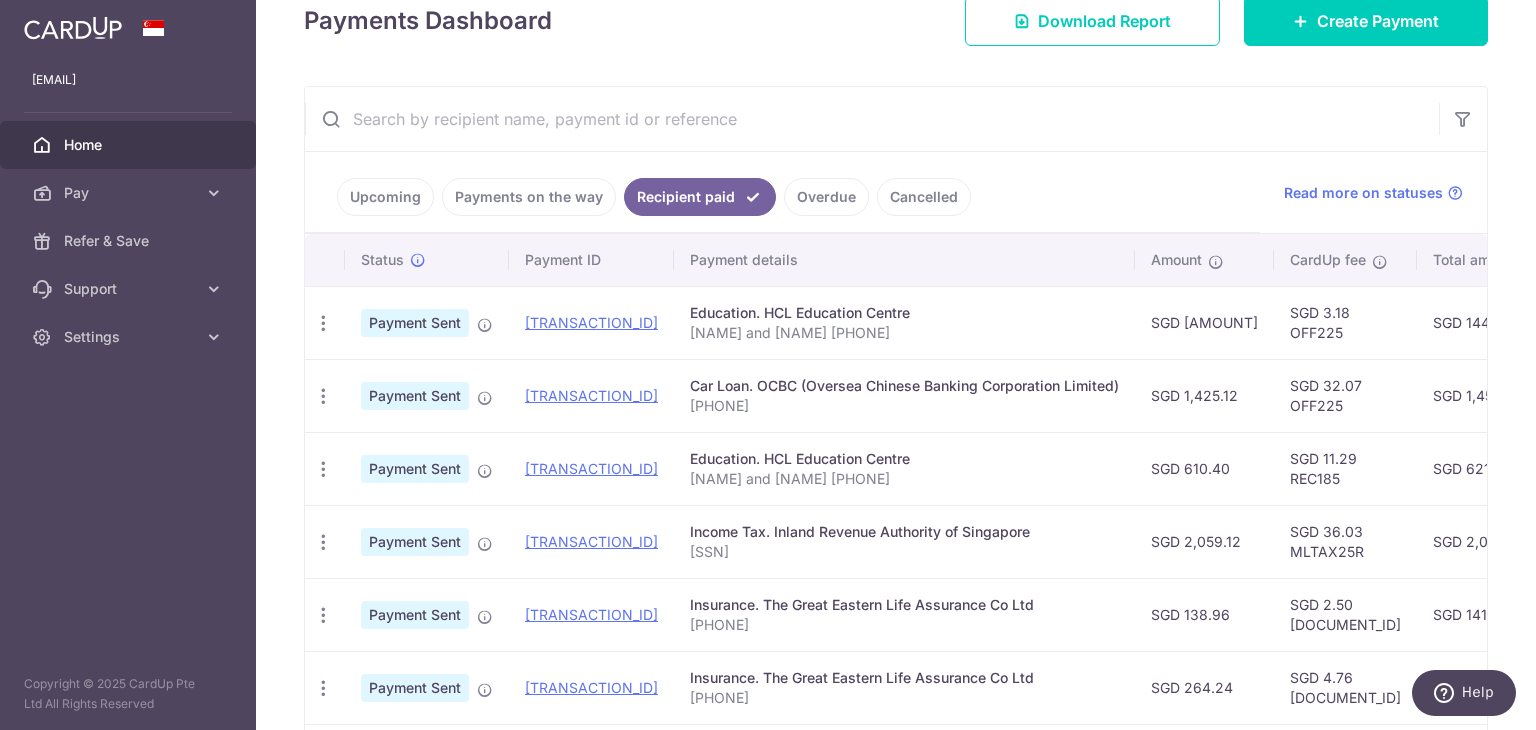click on "SGD [AMOUNT]" at bounding box center [1204, 322] 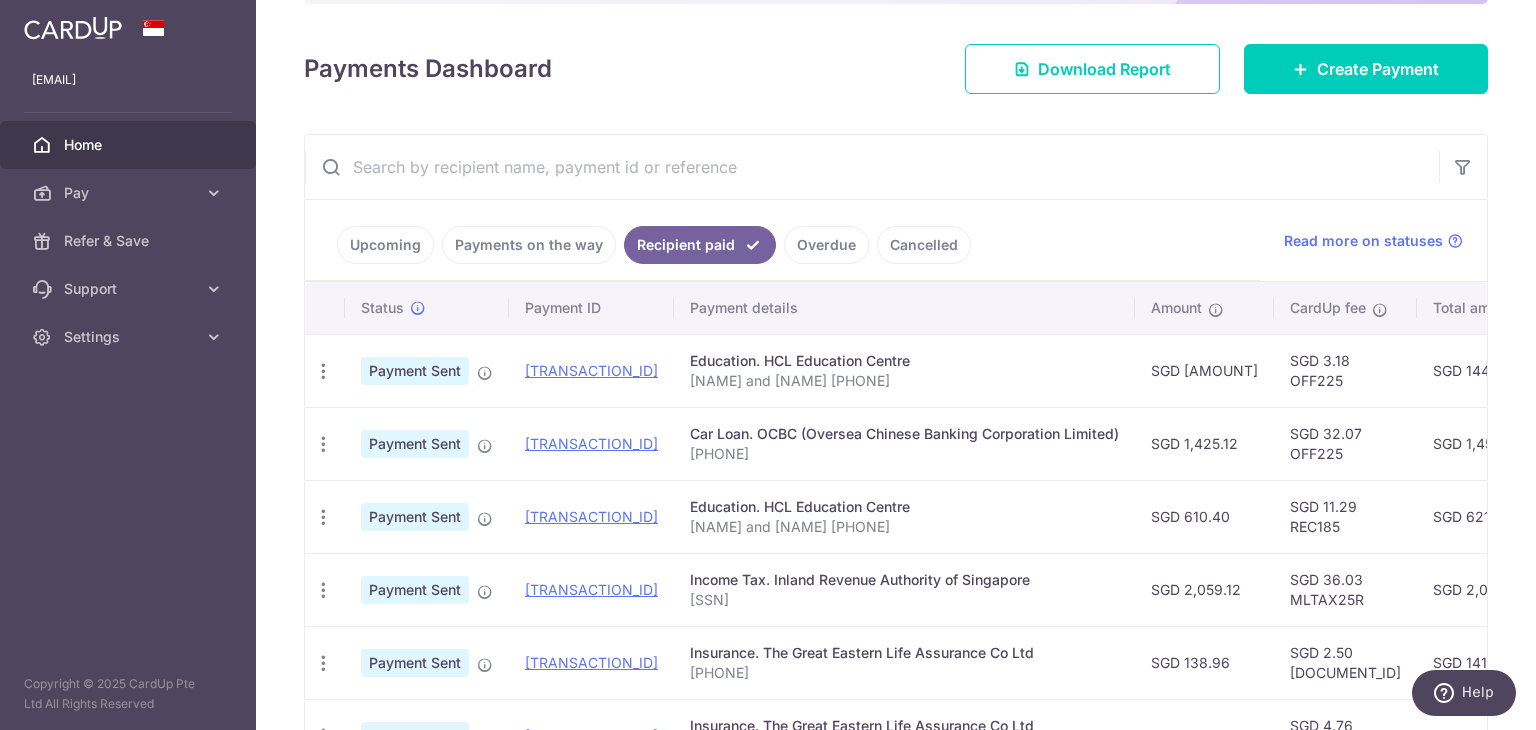 scroll, scrollTop: 400, scrollLeft: 0, axis: vertical 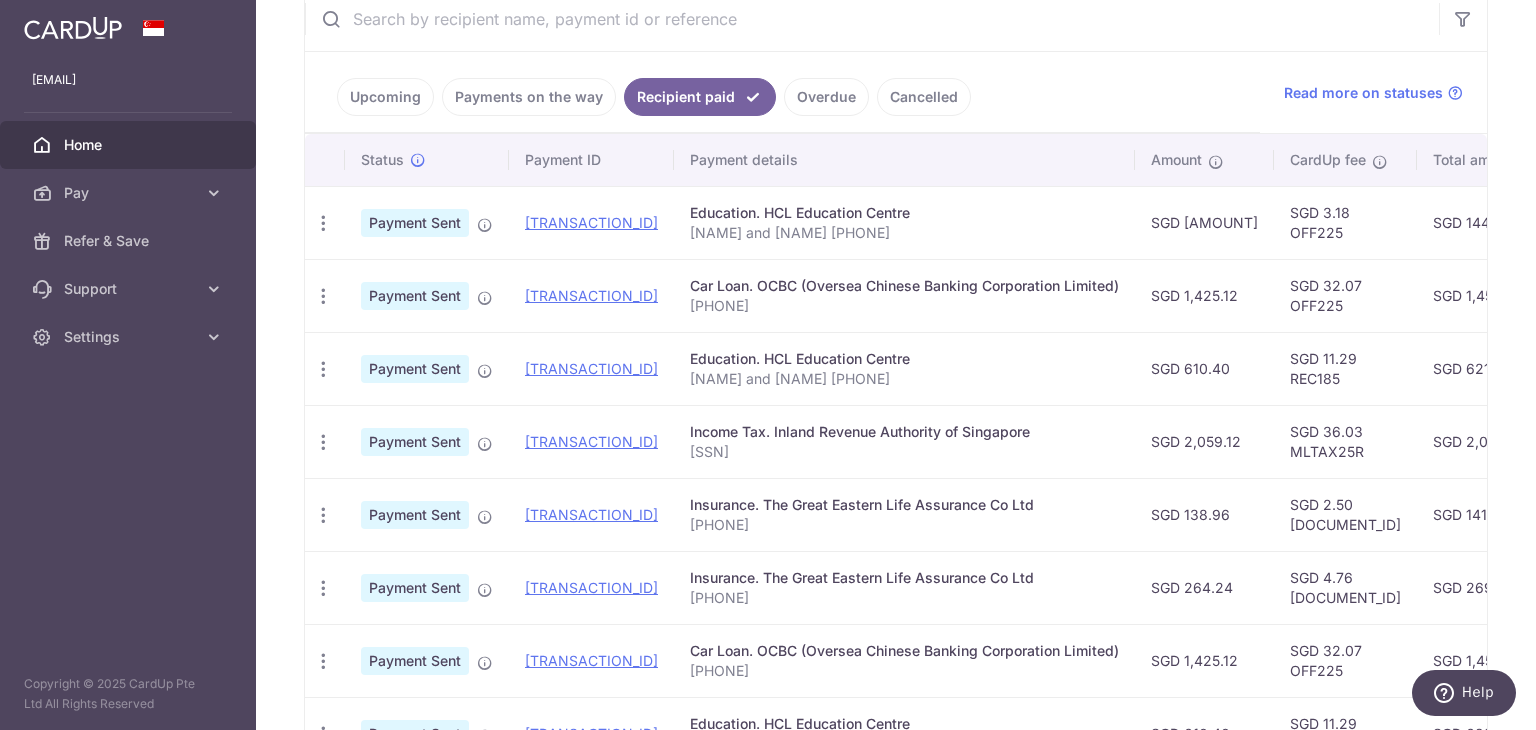 click on "Upcoming" at bounding box center [385, 97] 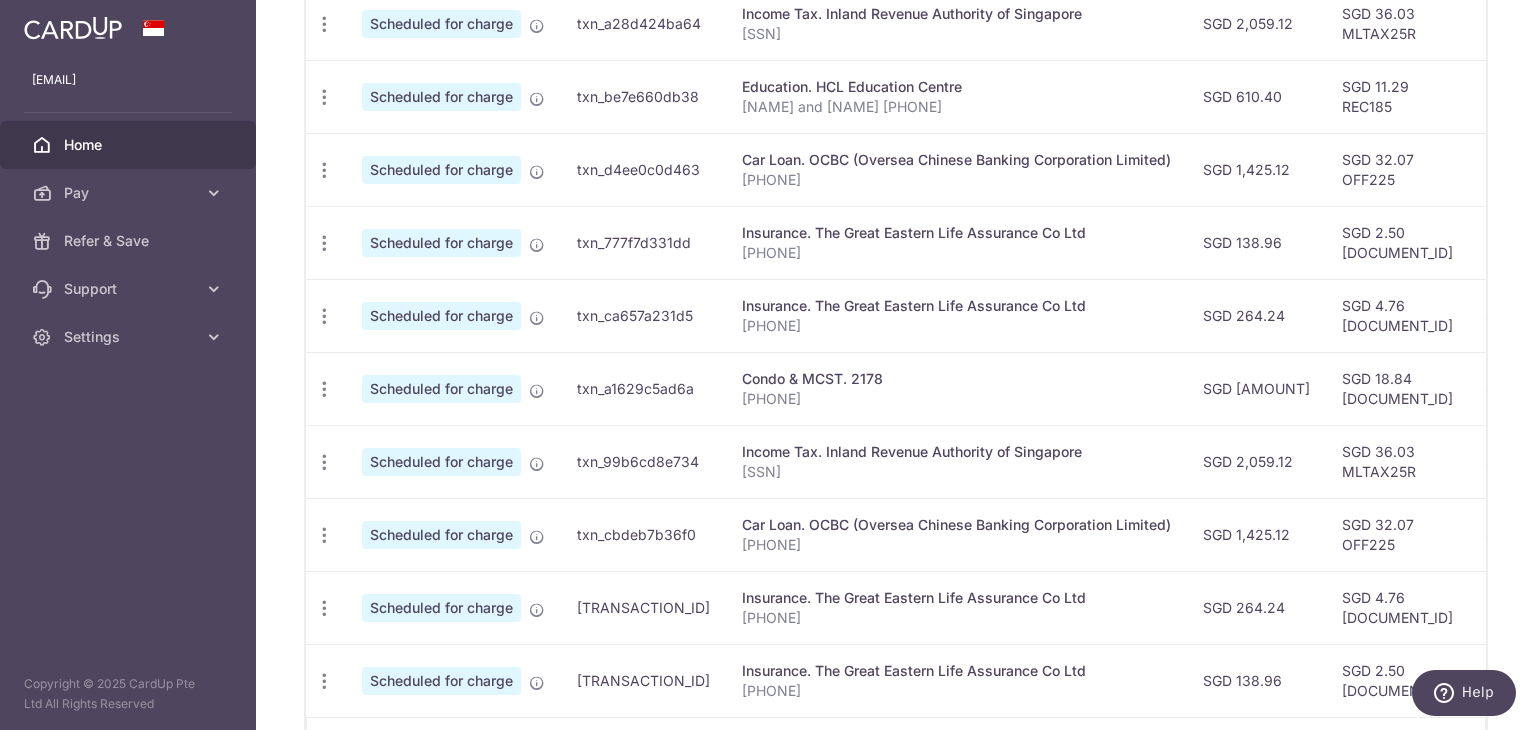 scroll, scrollTop: 800, scrollLeft: 0, axis: vertical 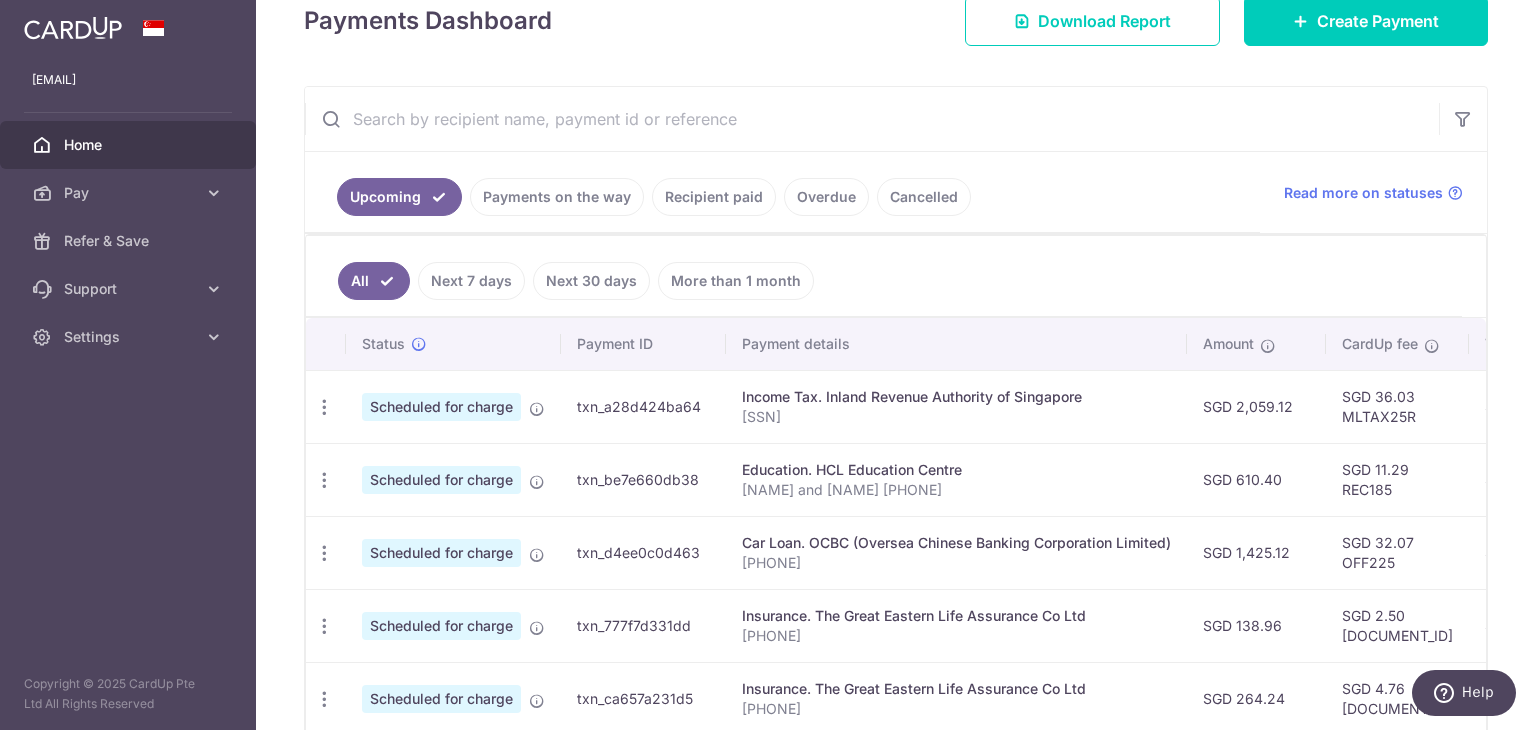 click on "Payments on the way" at bounding box center (557, 197) 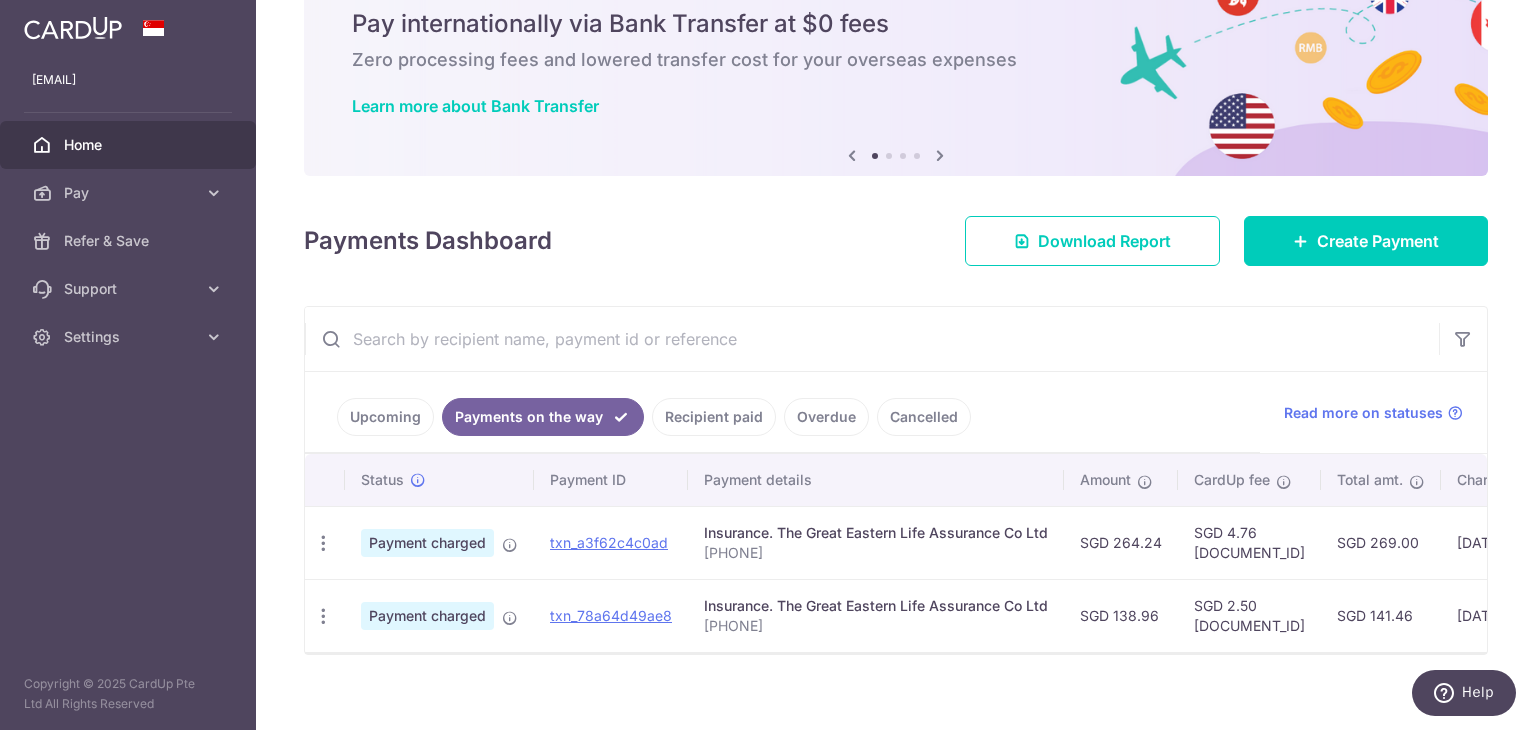 scroll, scrollTop: 107, scrollLeft: 0, axis: vertical 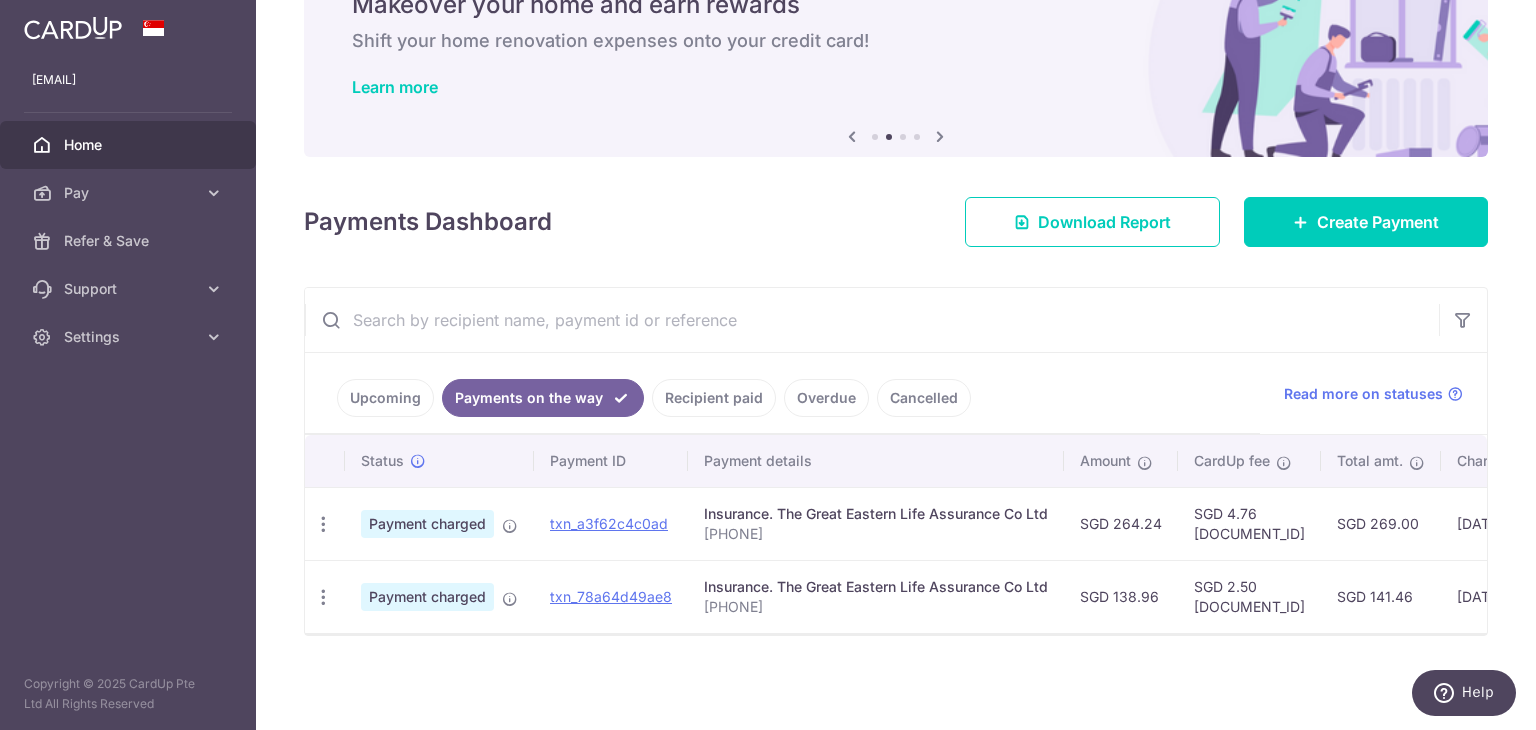 click on "Recipient paid" at bounding box center (714, 398) 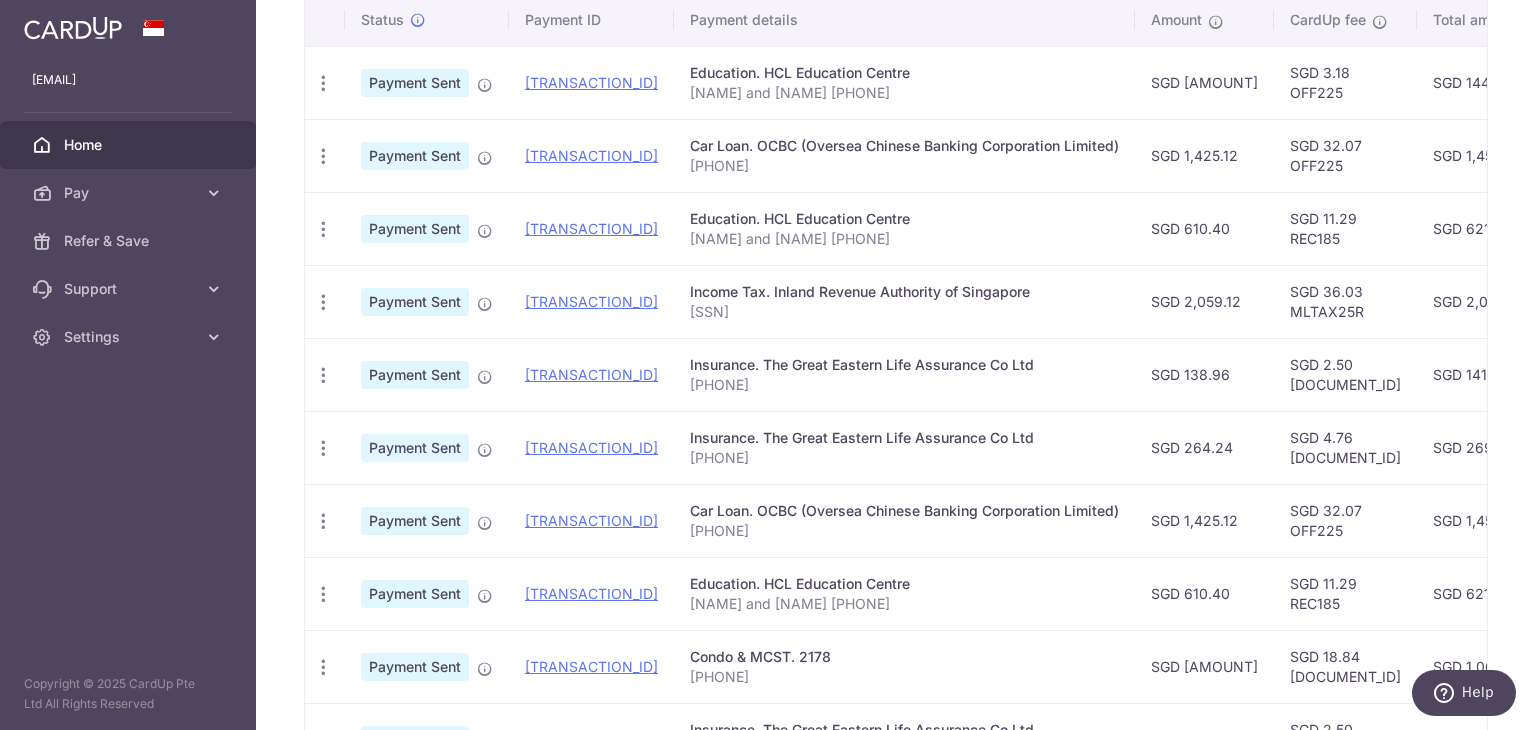 scroll, scrollTop: 600, scrollLeft: 0, axis: vertical 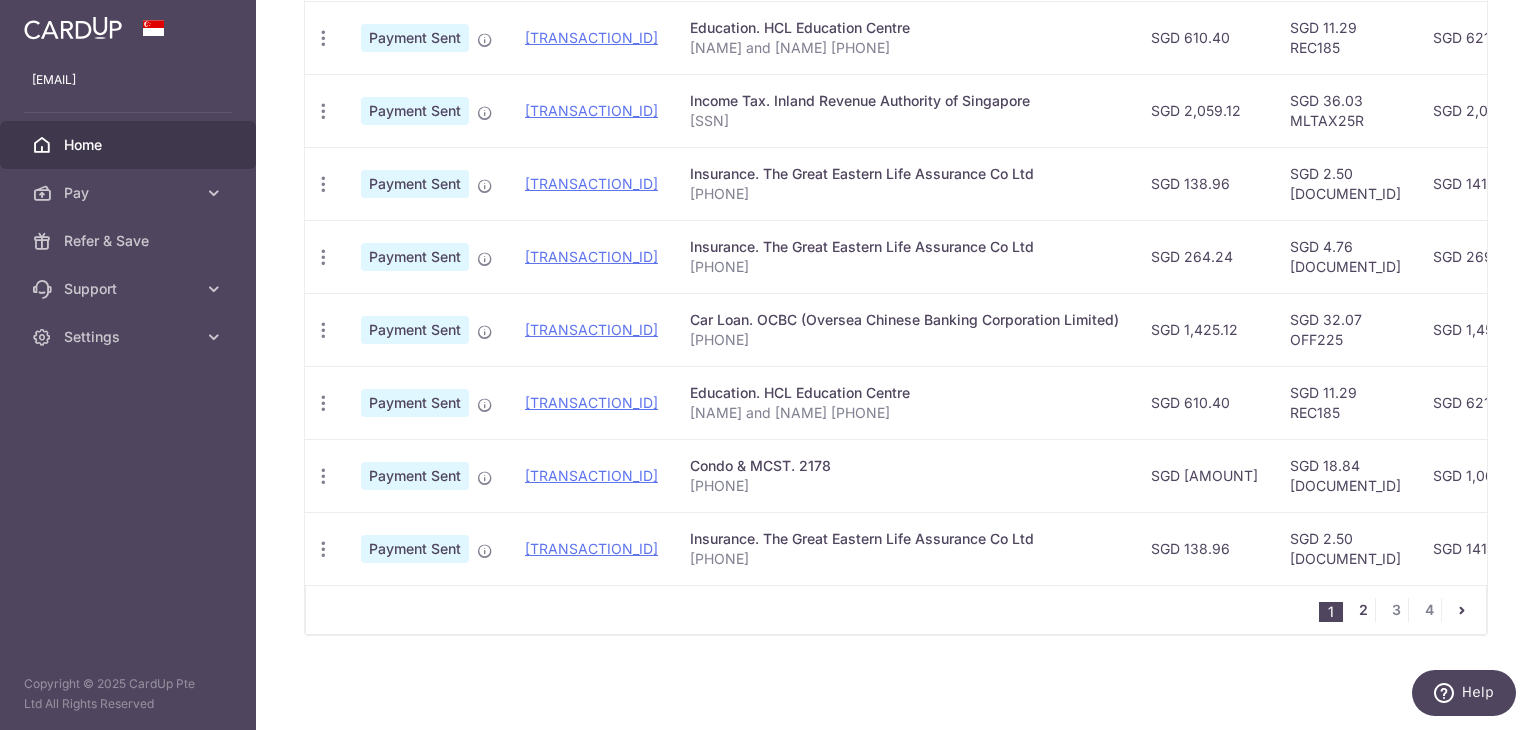 click on "2" at bounding box center [1363, 610] 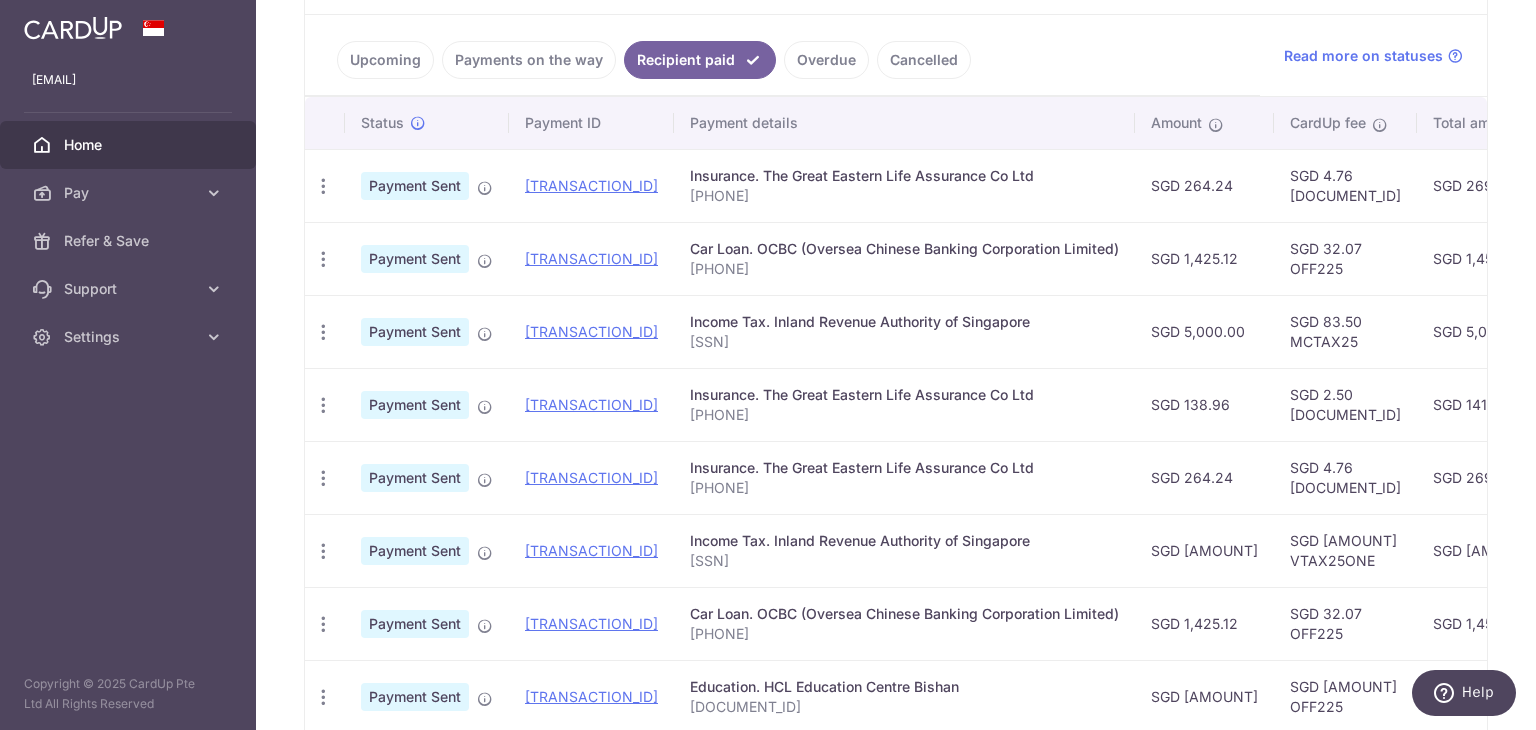 scroll, scrollTop: 537, scrollLeft: 0, axis: vertical 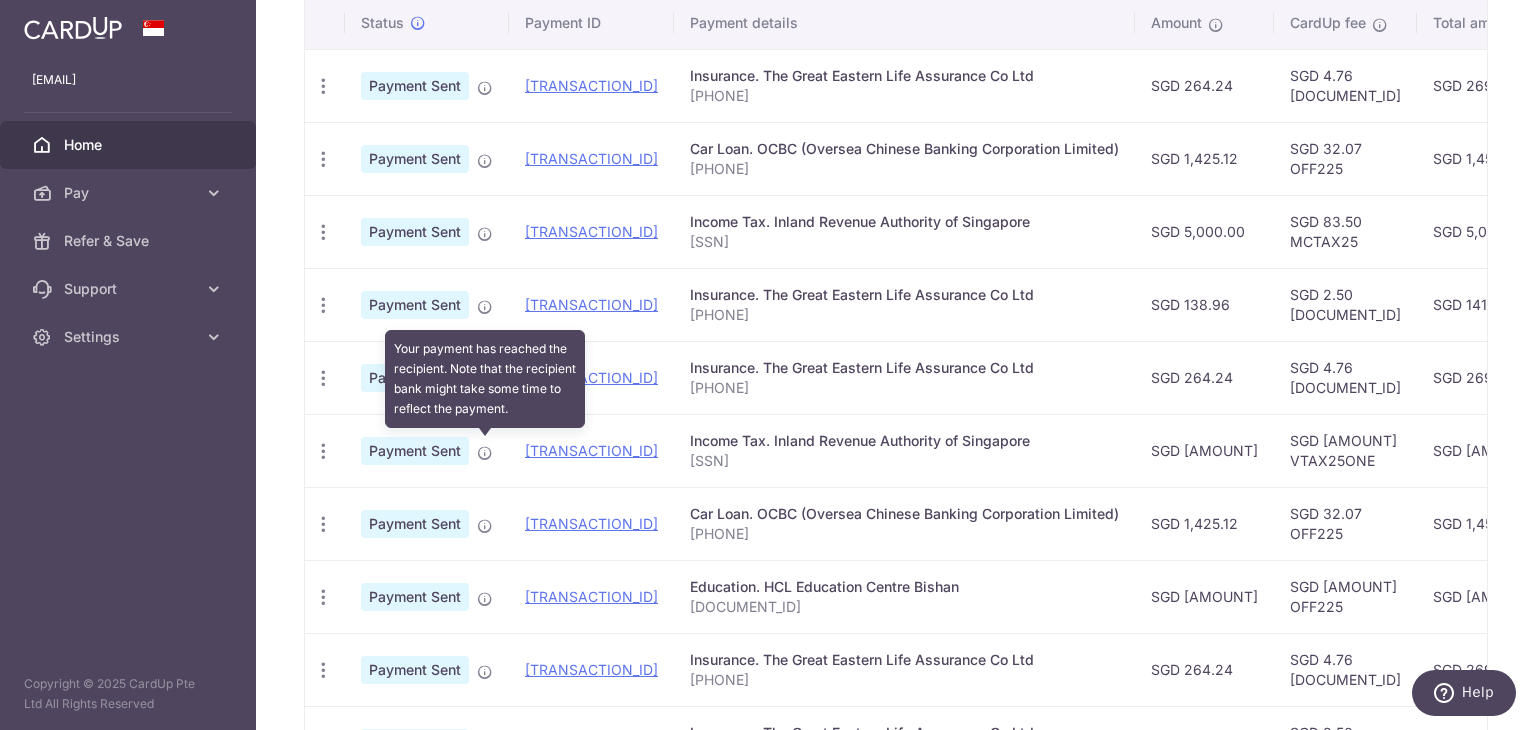 click at bounding box center [485, 453] 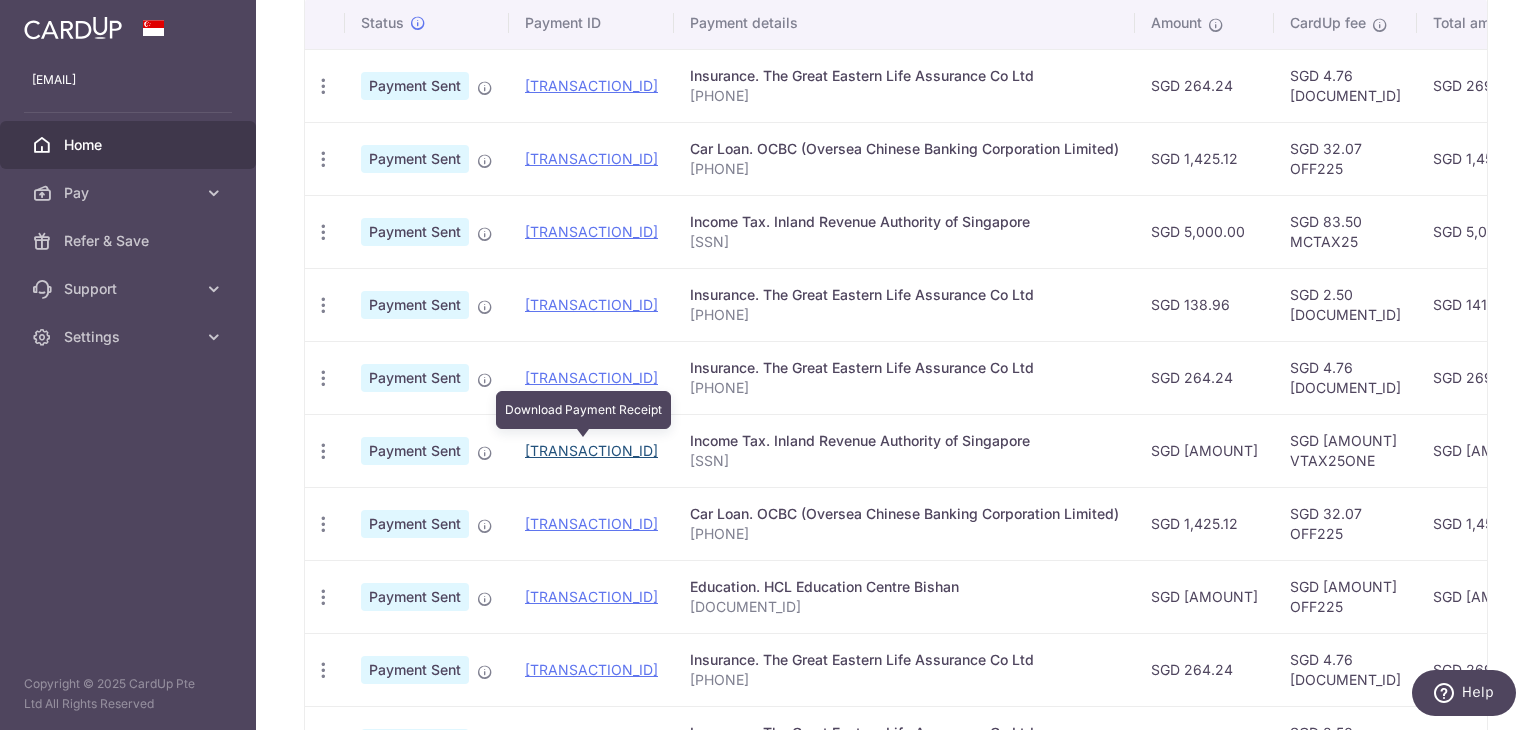 click on "txn_65fd81923a2" at bounding box center [591, 450] 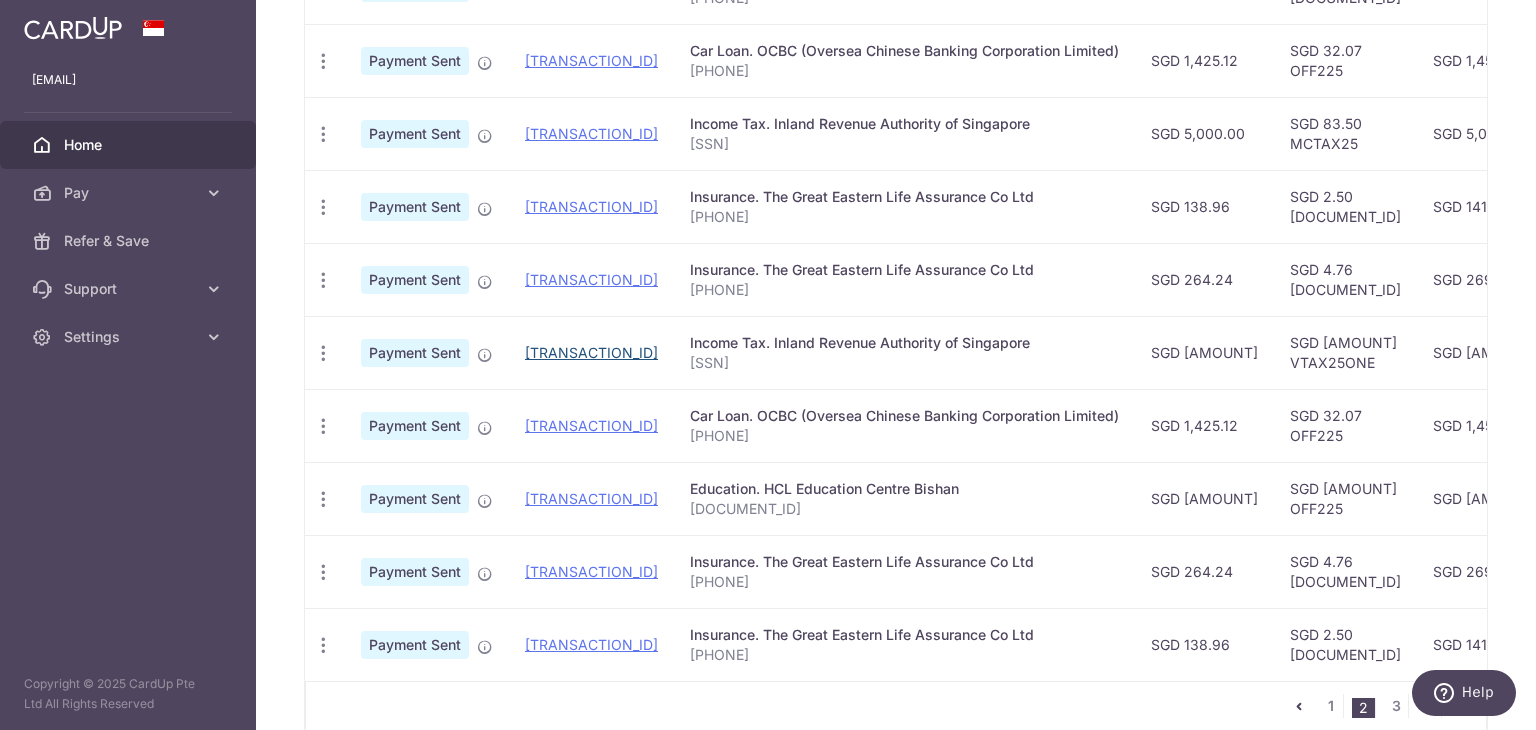 scroll, scrollTop: 737, scrollLeft: 0, axis: vertical 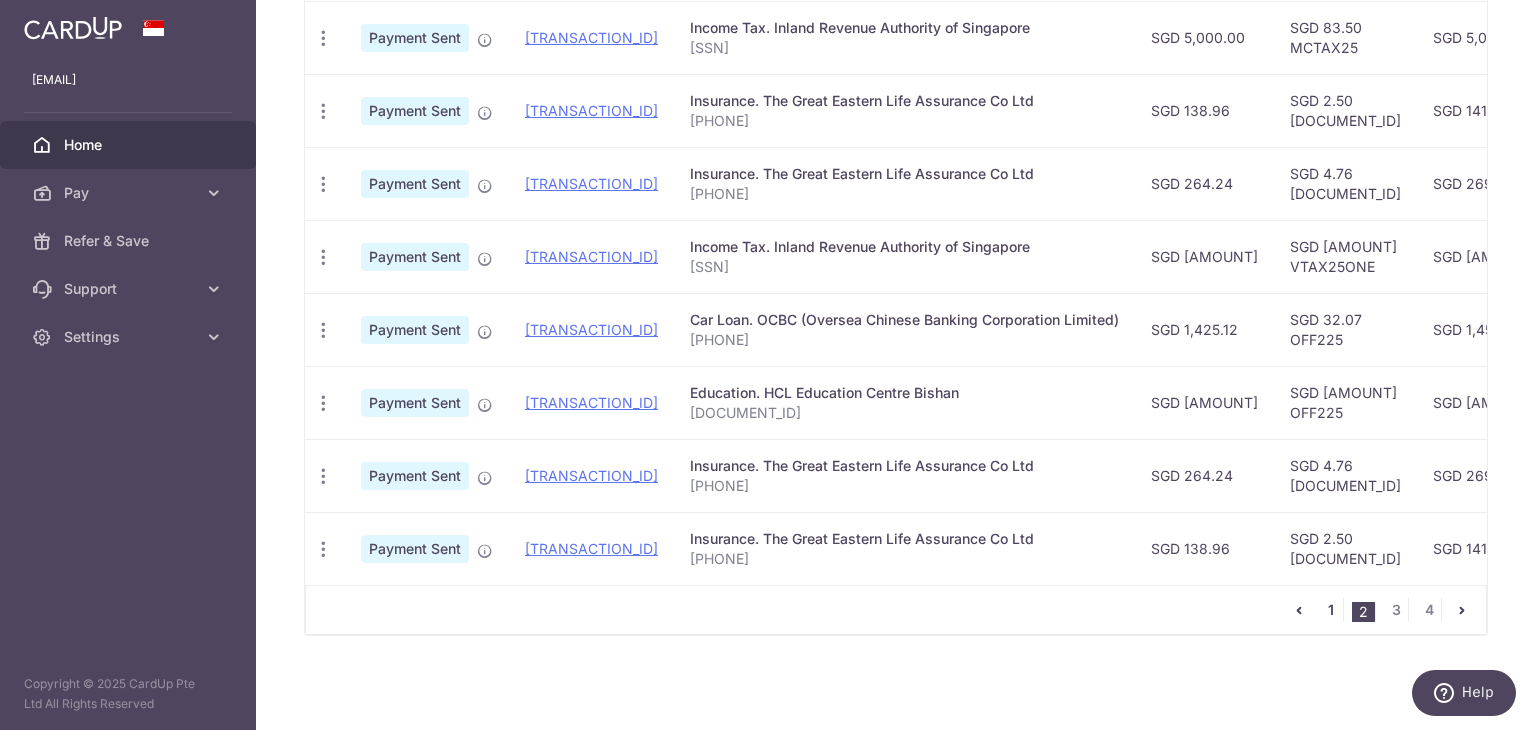 click on "1" at bounding box center (1331, 610) 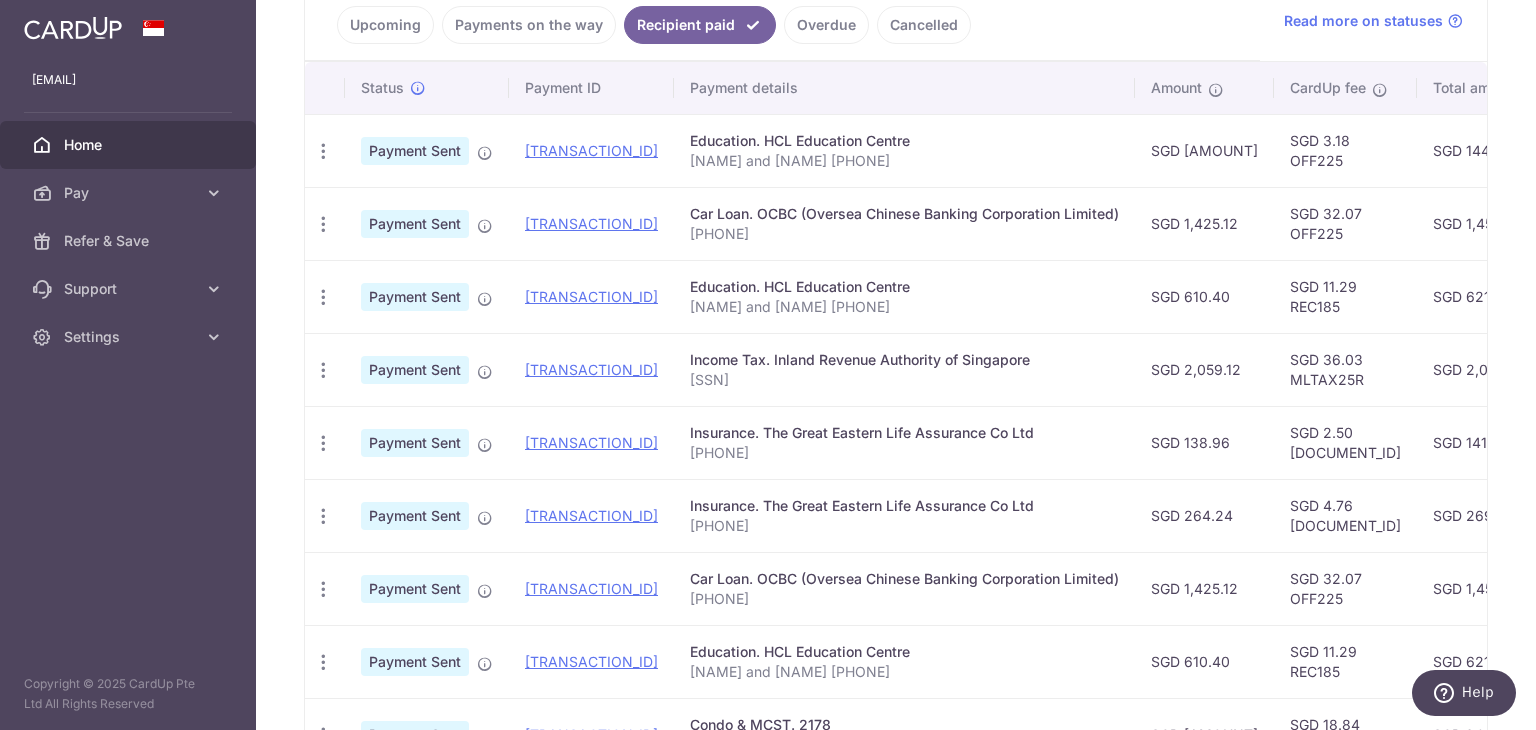 scroll, scrollTop: 437, scrollLeft: 0, axis: vertical 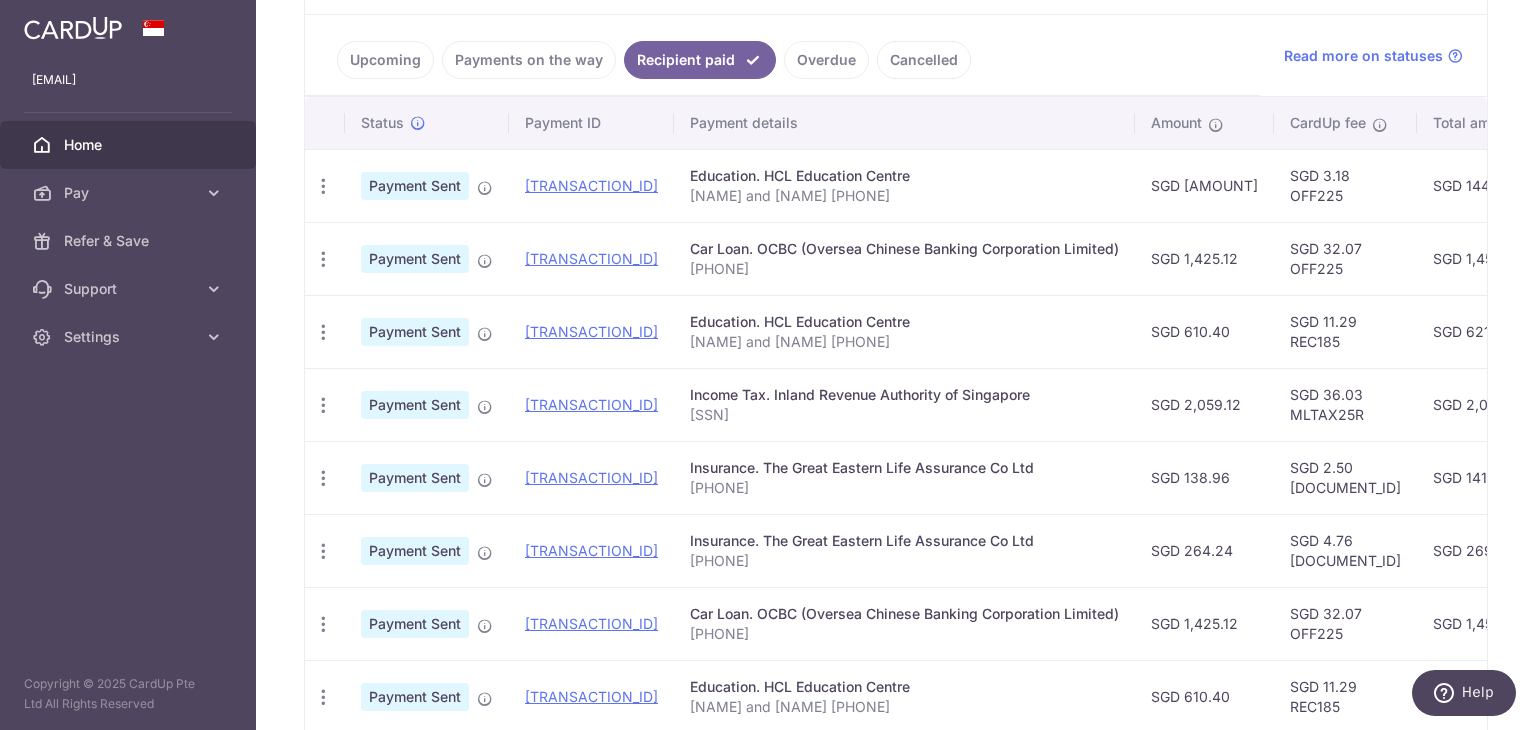 click on "Upcoming" at bounding box center [385, 60] 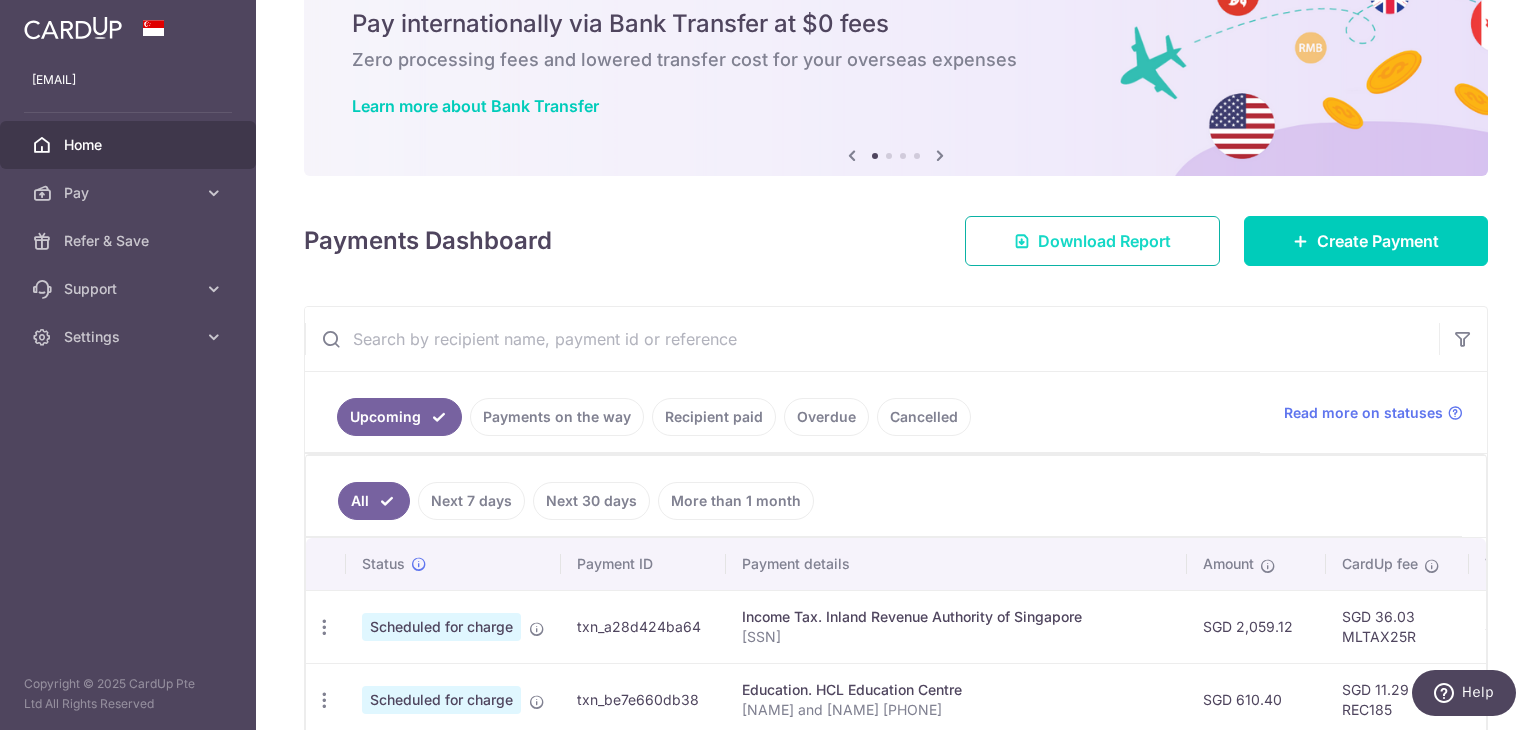 scroll, scrollTop: 437, scrollLeft: 0, axis: vertical 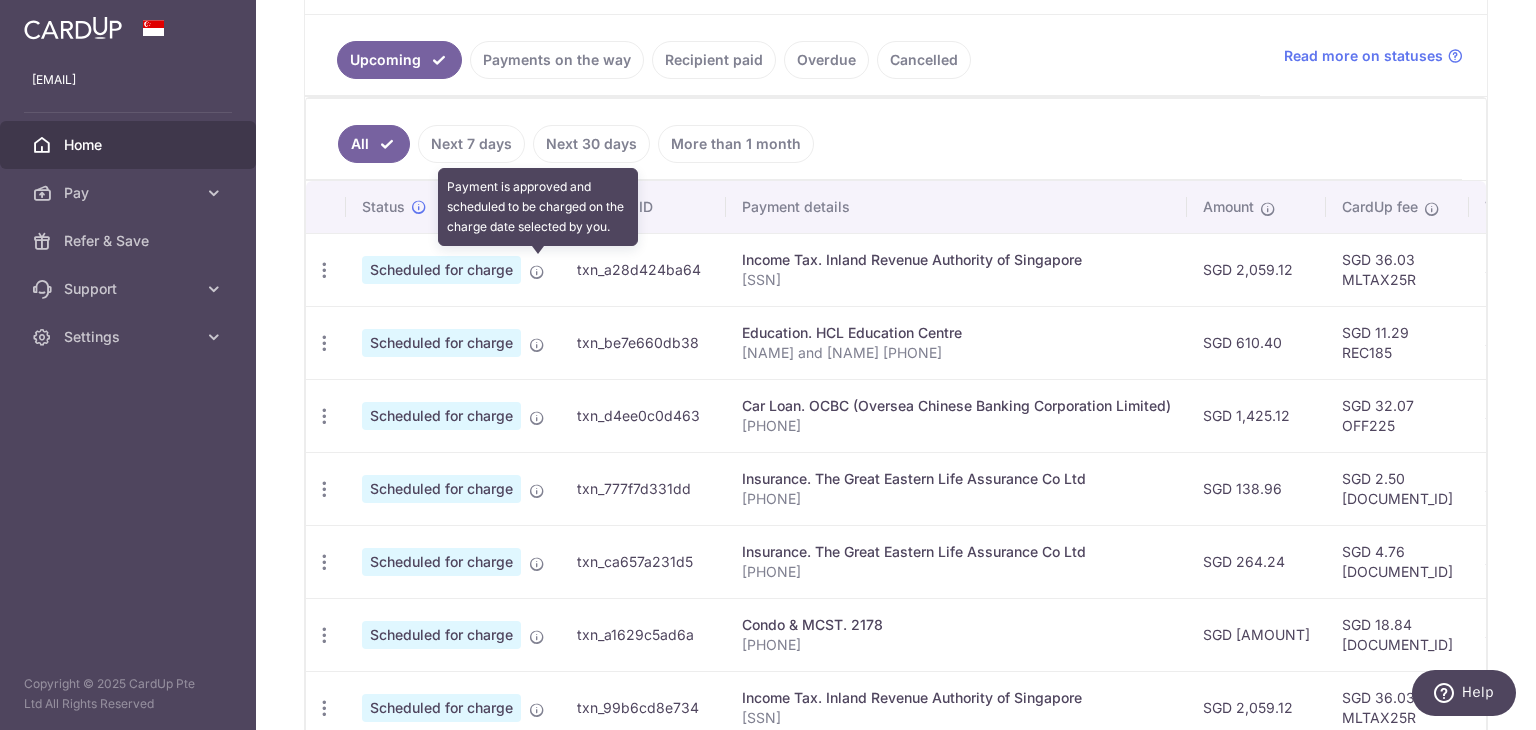 click at bounding box center [537, 272] 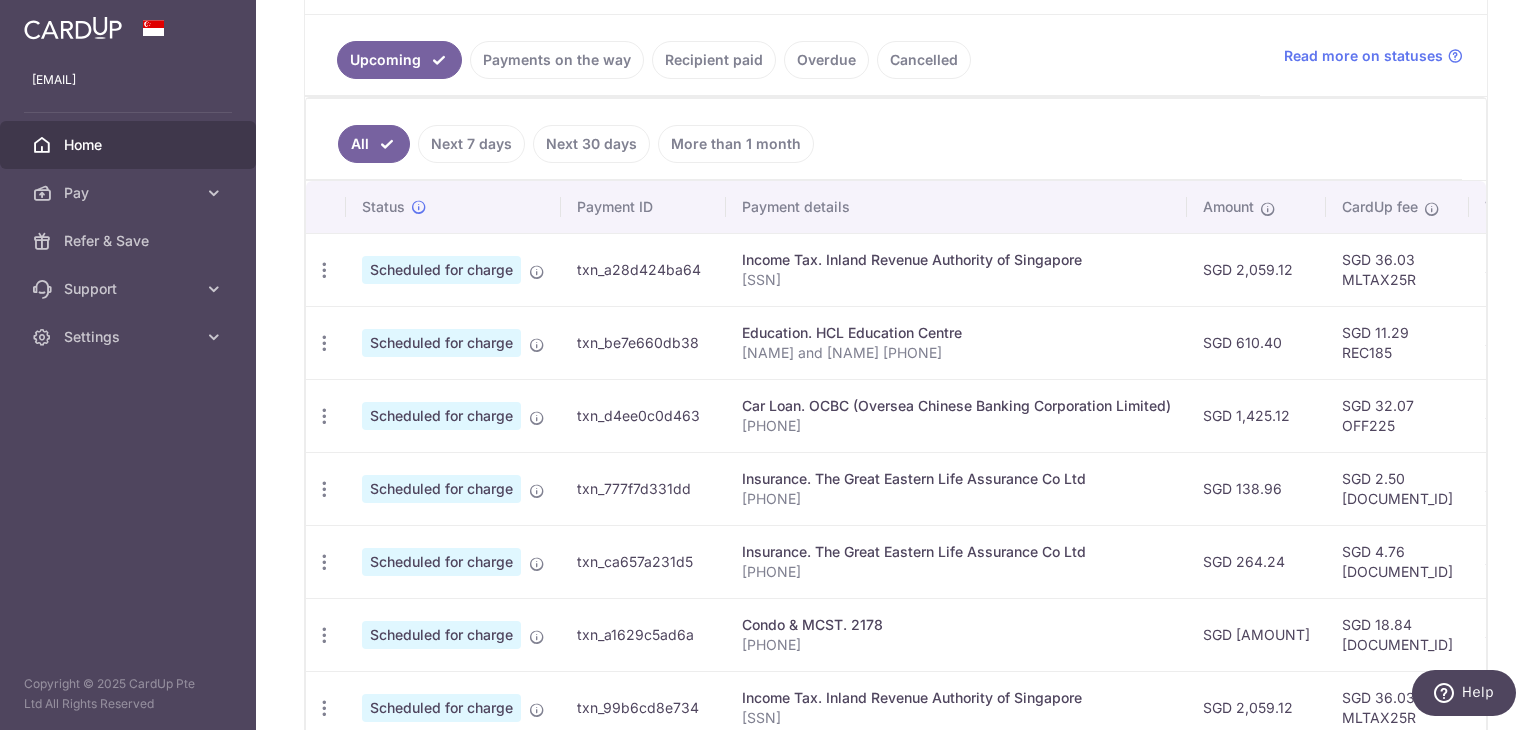 click on "txn_a28d424ba64" at bounding box center (643, 269) 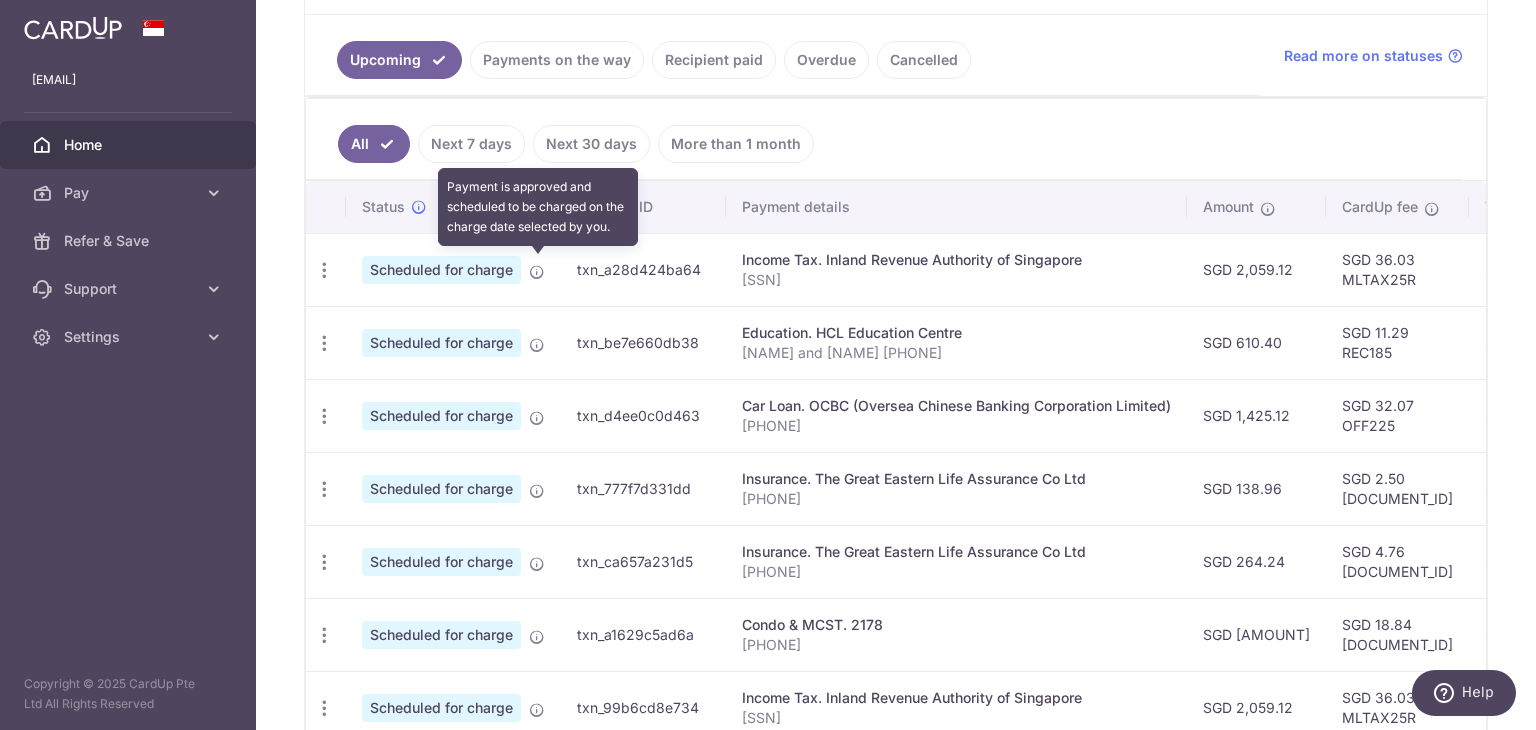 click at bounding box center [537, 272] 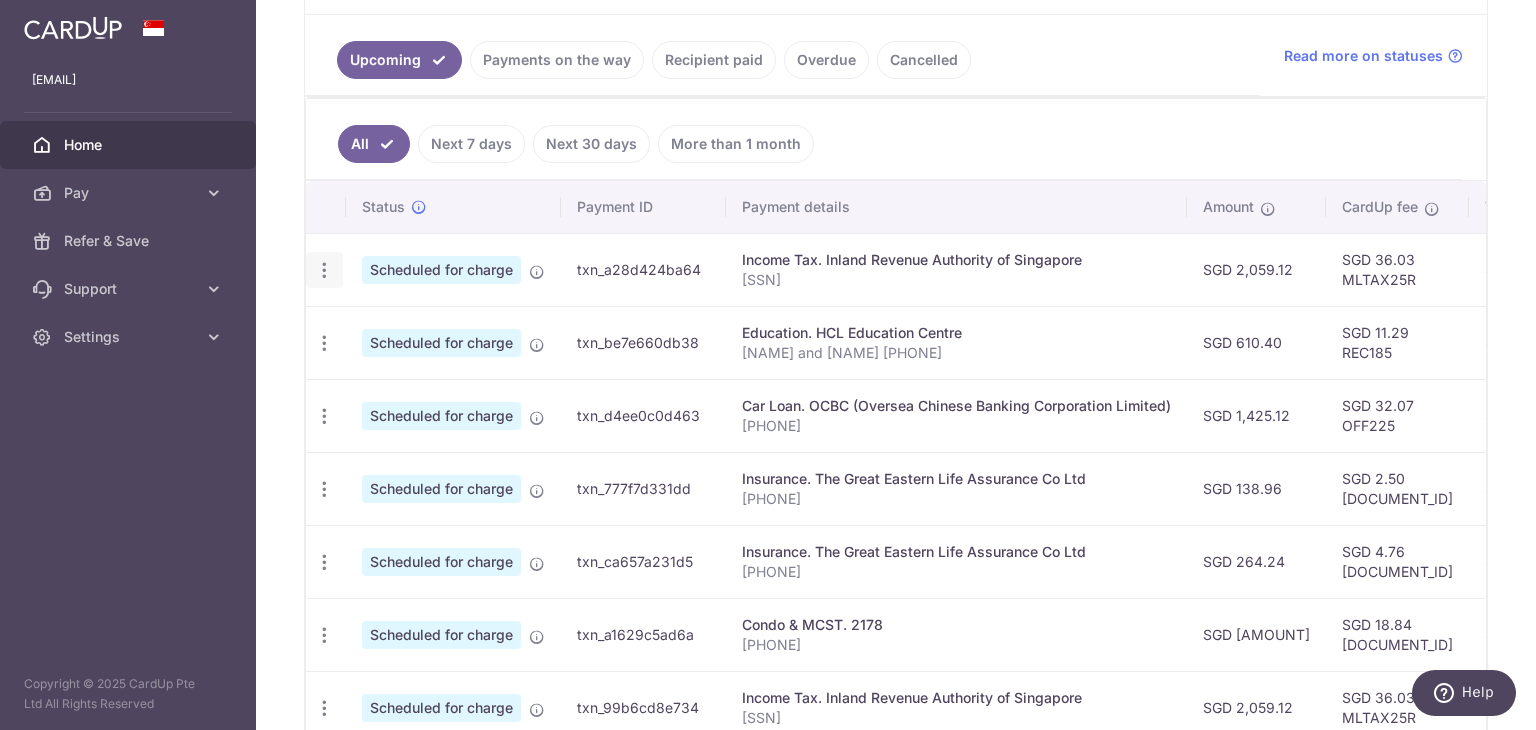 click at bounding box center (324, 270) 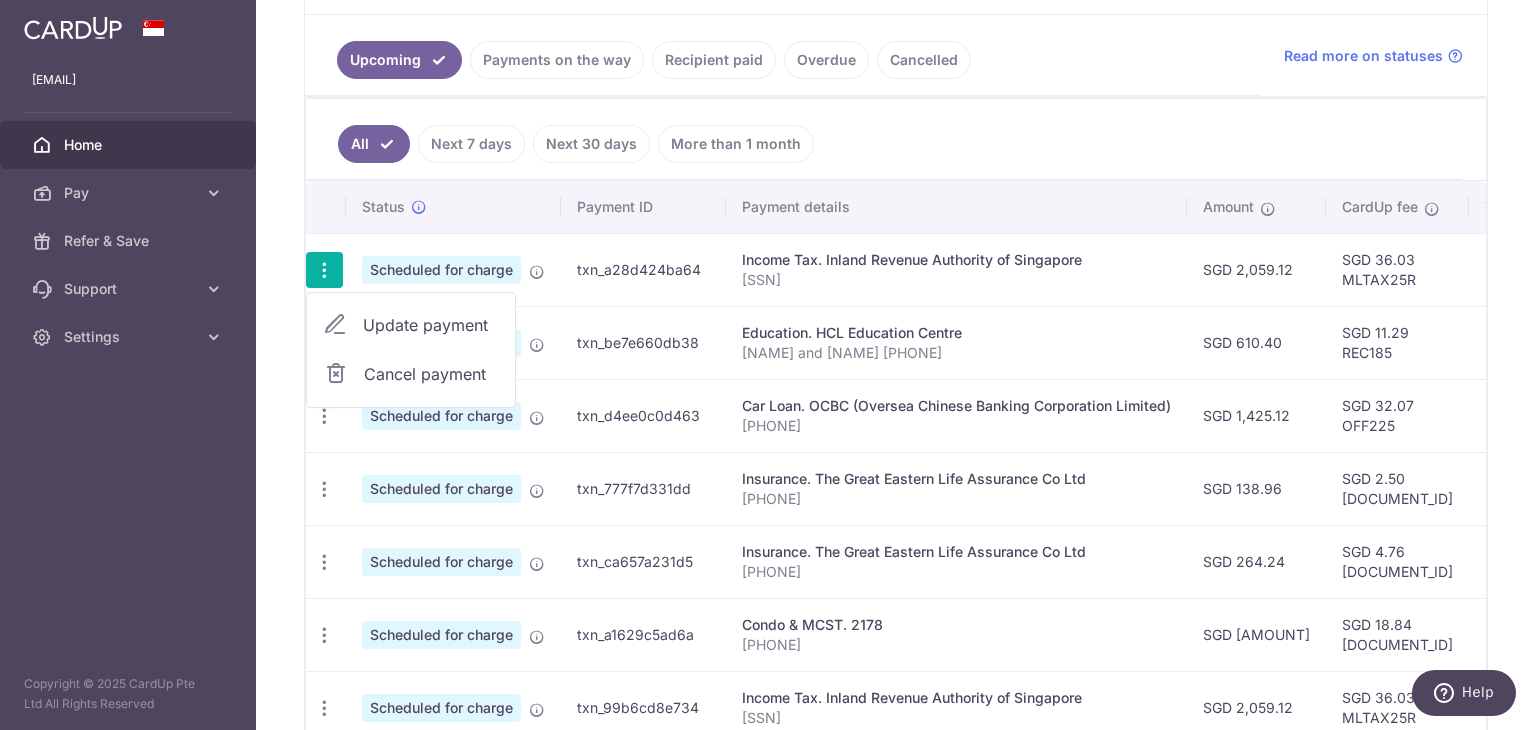 click on "[PASSPORT]" at bounding box center (956, 280) 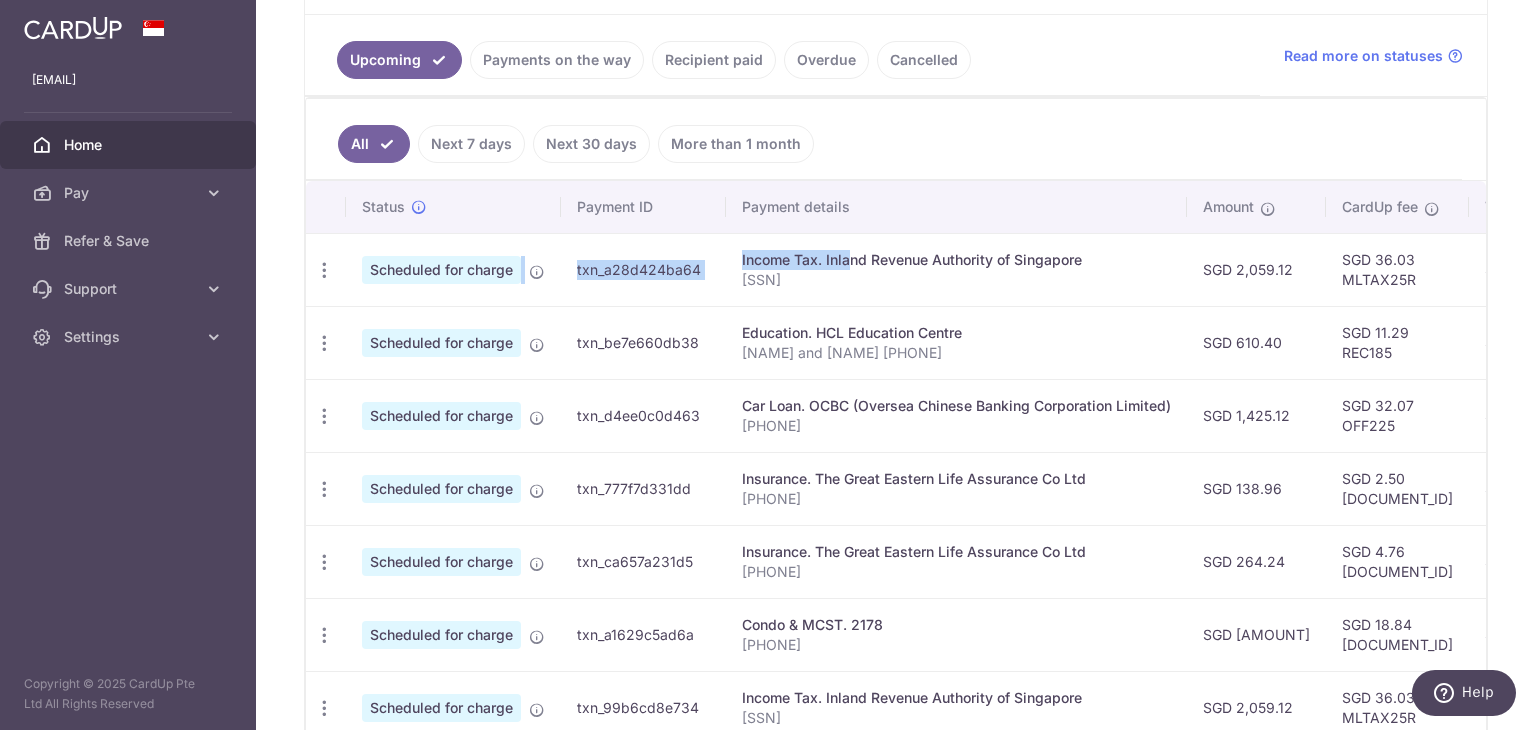 drag, startPoint x: 471, startPoint y: 293, endPoint x: 781, endPoint y: 281, distance: 310.23218 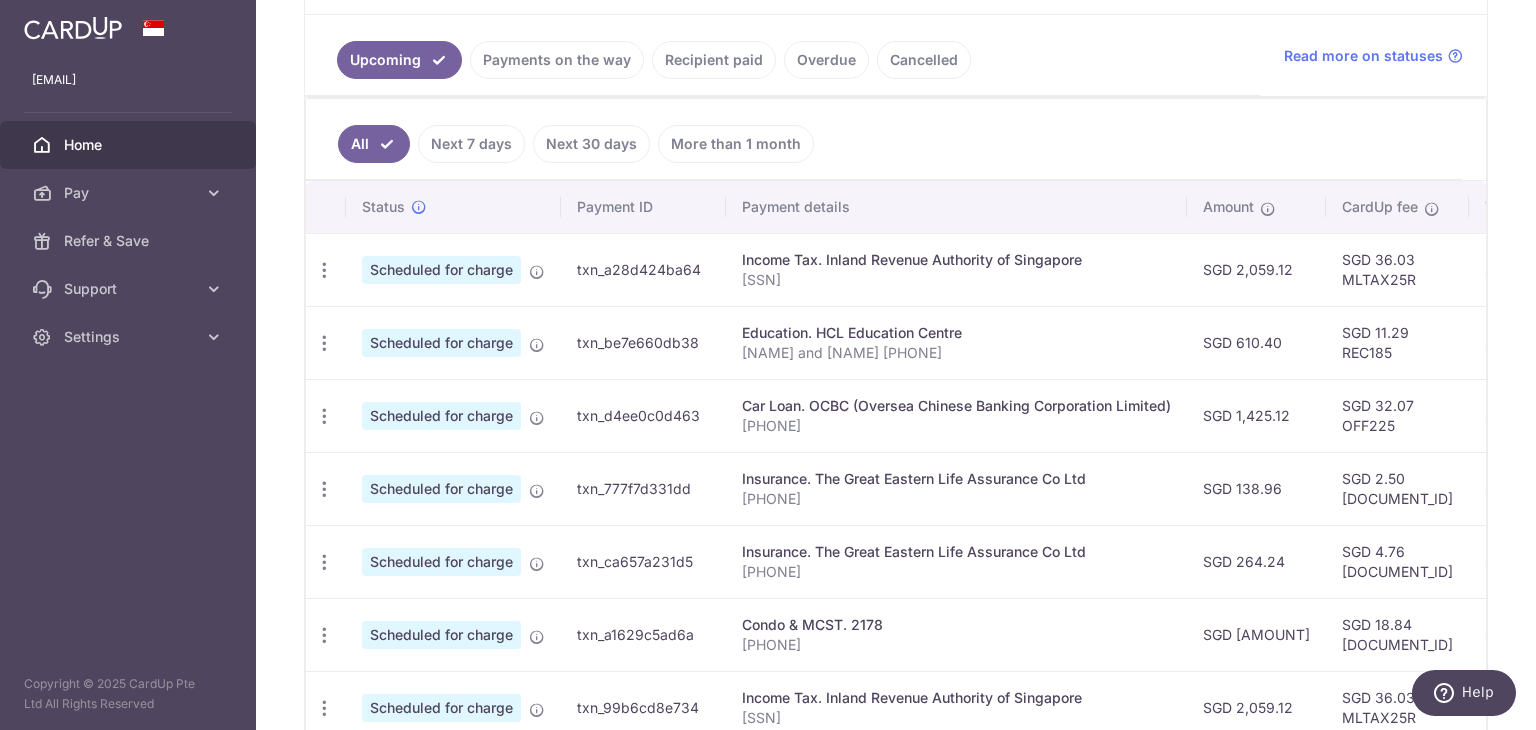 click on "Income Tax. Inland Revenue Authority of Singapore
S7927795I" at bounding box center [956, 269] 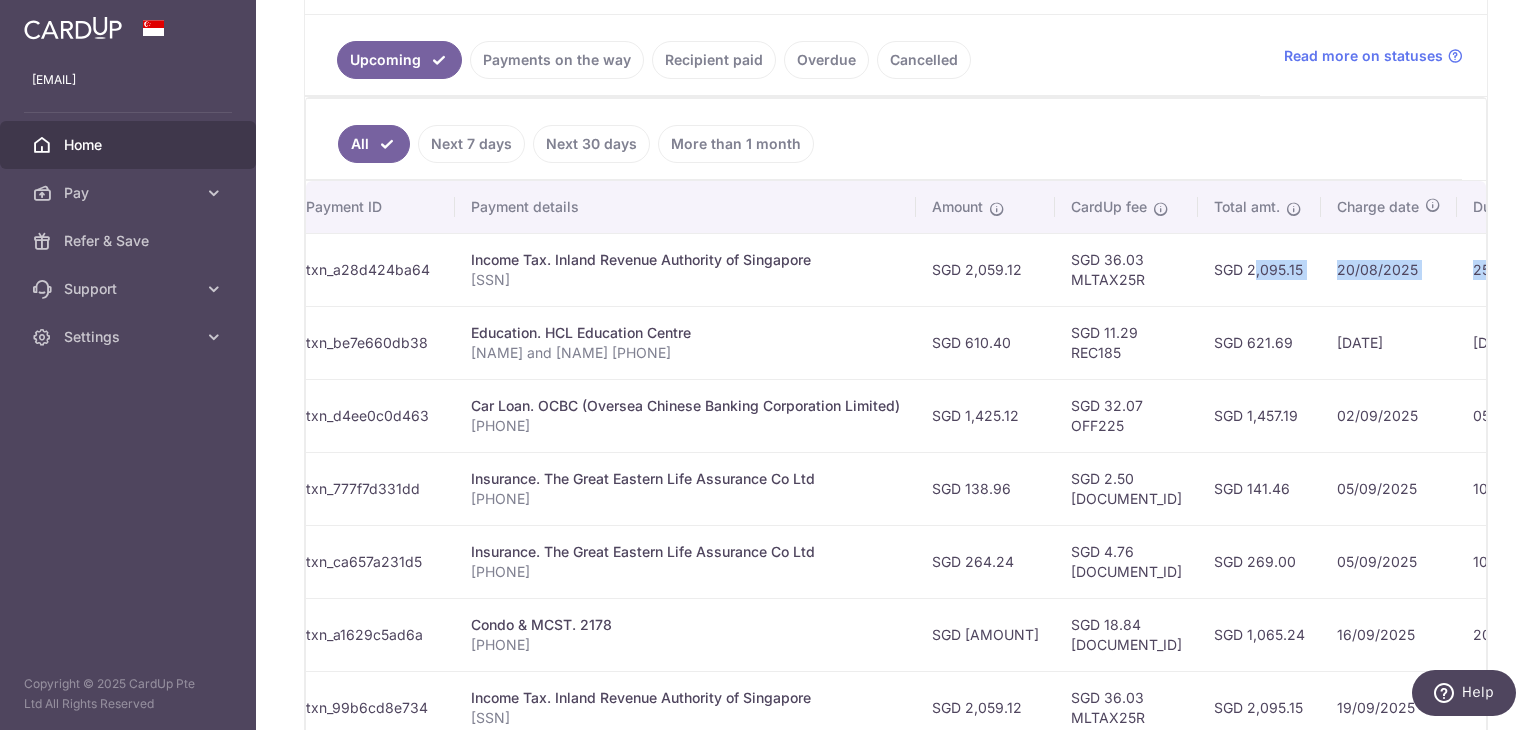 scroll, scrollTop: 0, scrollLeft: 477, axis: horizontal 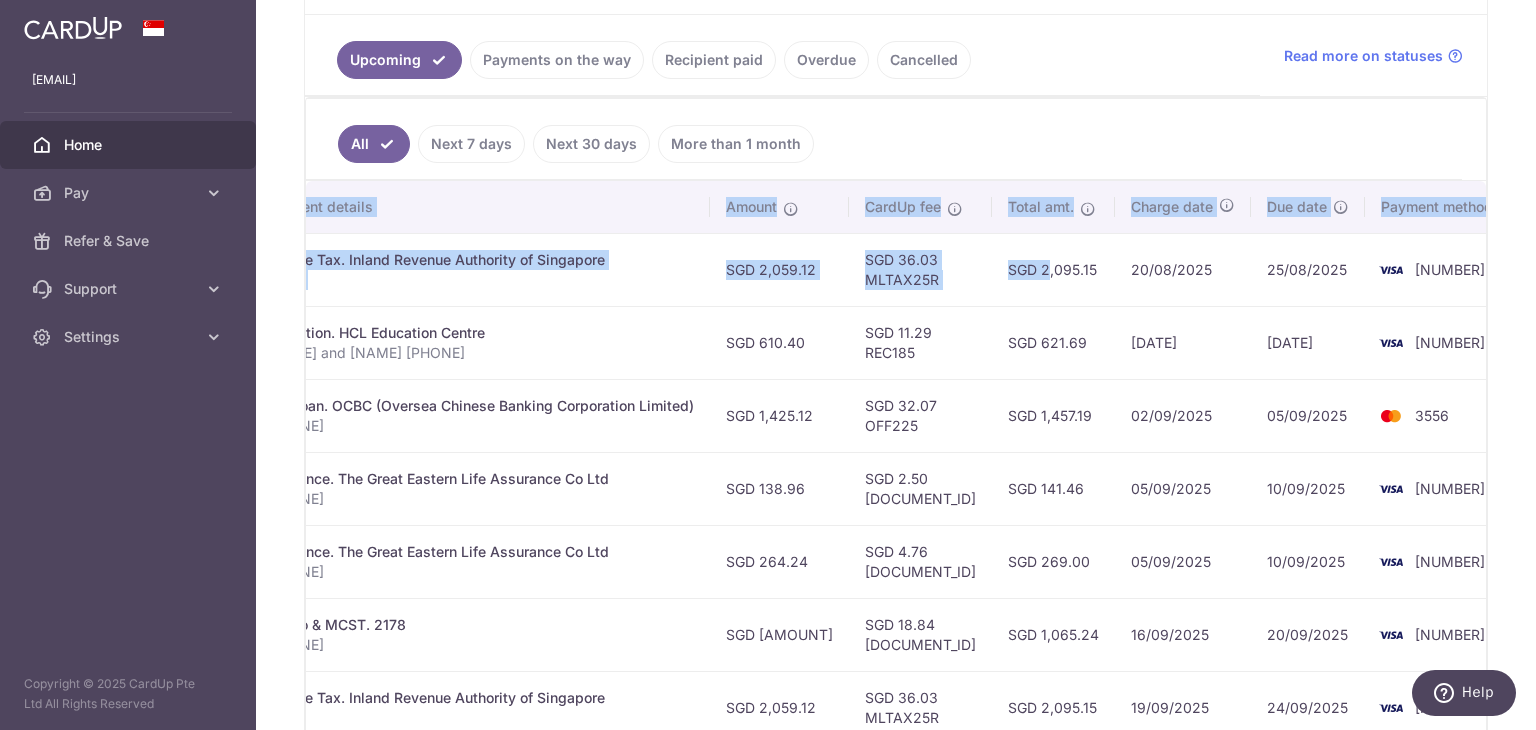 drag, startPoint x: 1452, startPoint y: 249, endPoint x: 1505, endPoint y: 255, distance: 53.338543 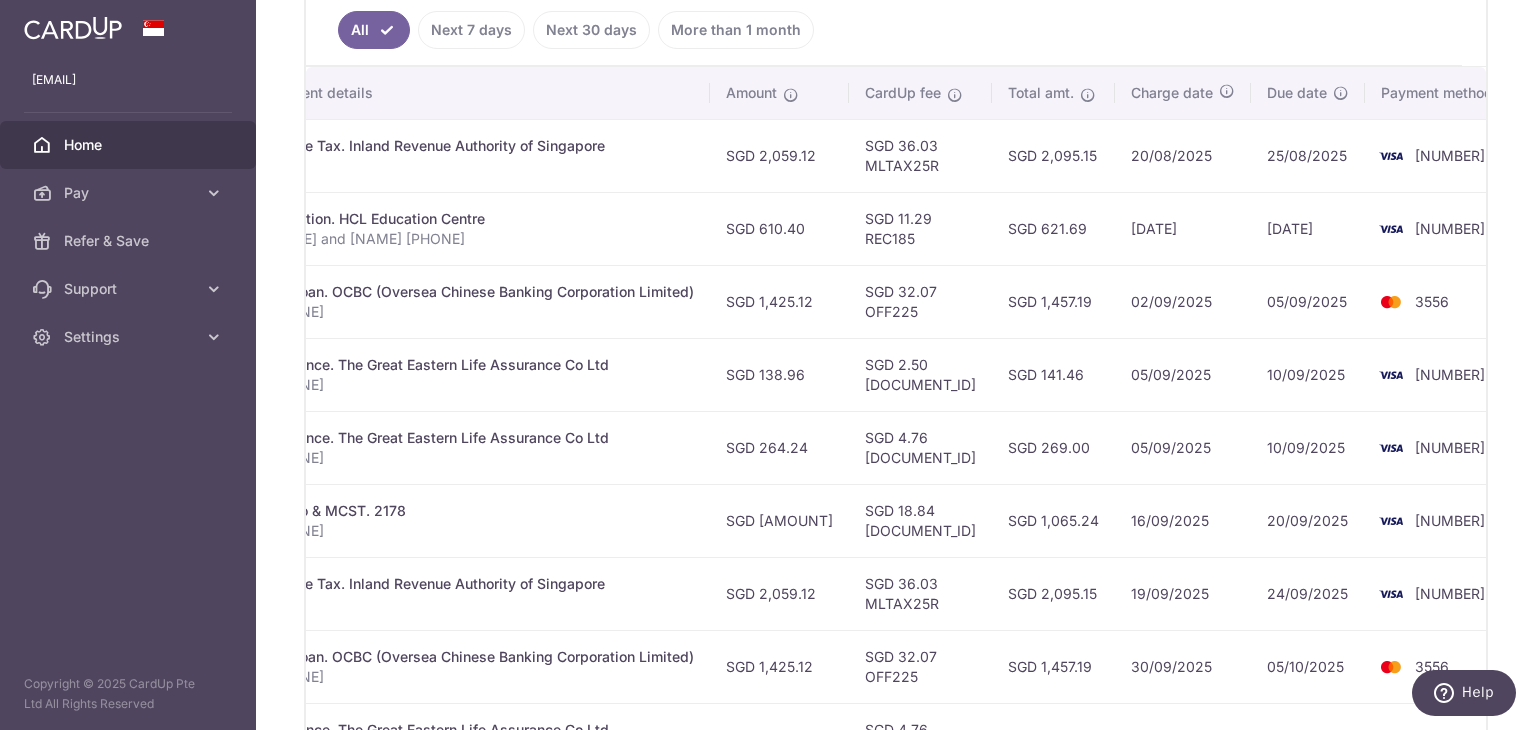 scroll, scrollTop: 521, scrollLeft: 0, axis: vertical 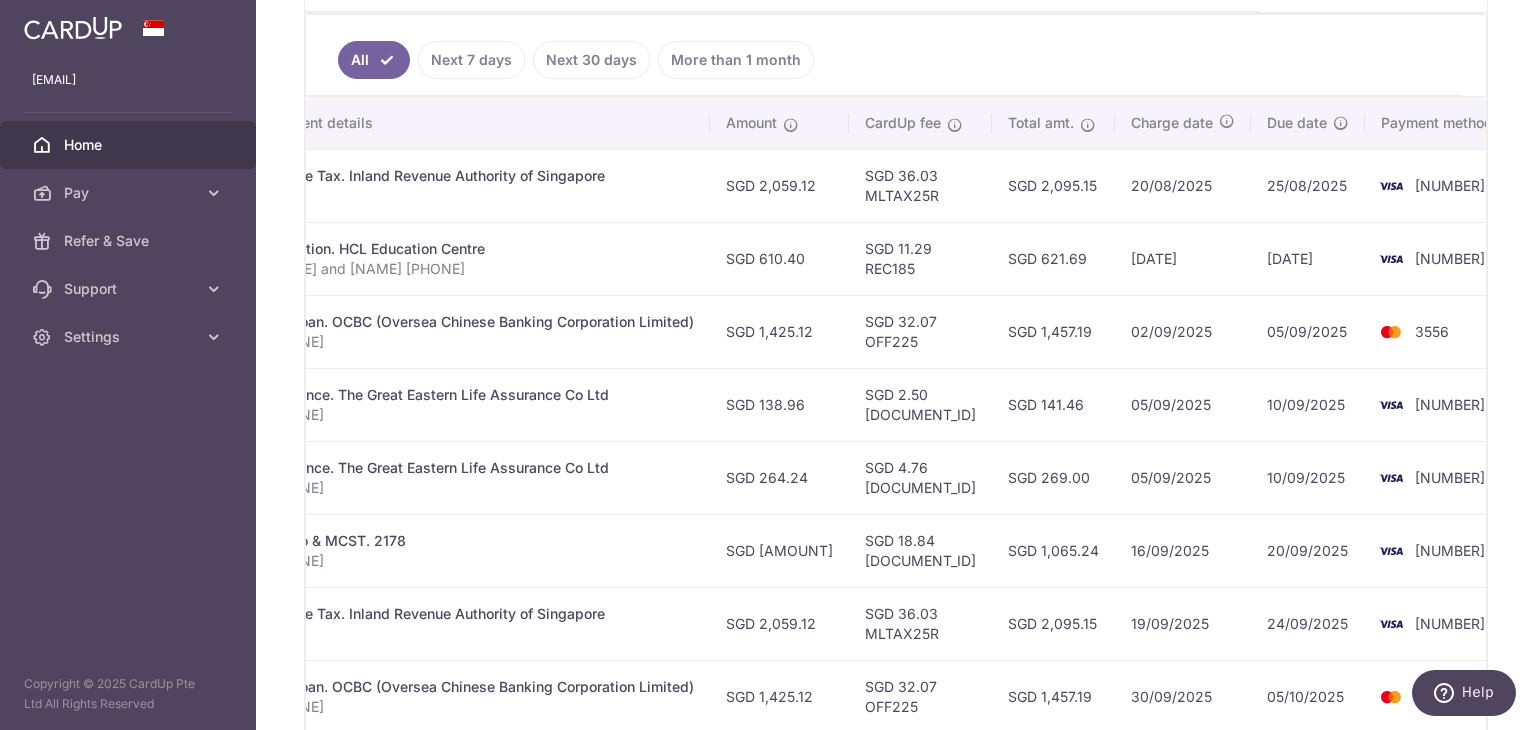 drag, startPoint x: 1064, startPoint y: 181, endPoint x: 1008, endPoint y: 185, distance: 56.142673 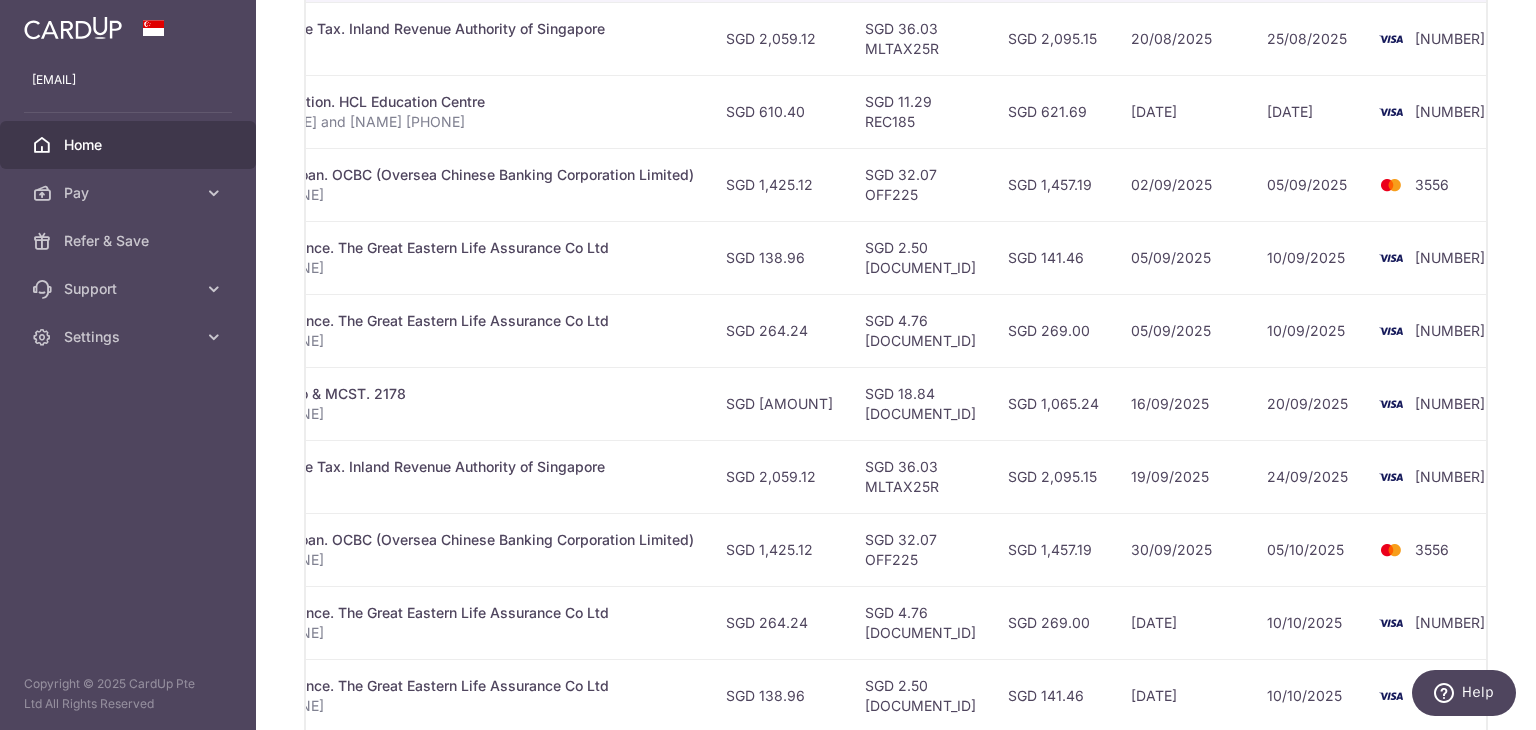 scroll, scrollTop: 821, scrollLeft: 0, axis: vertical 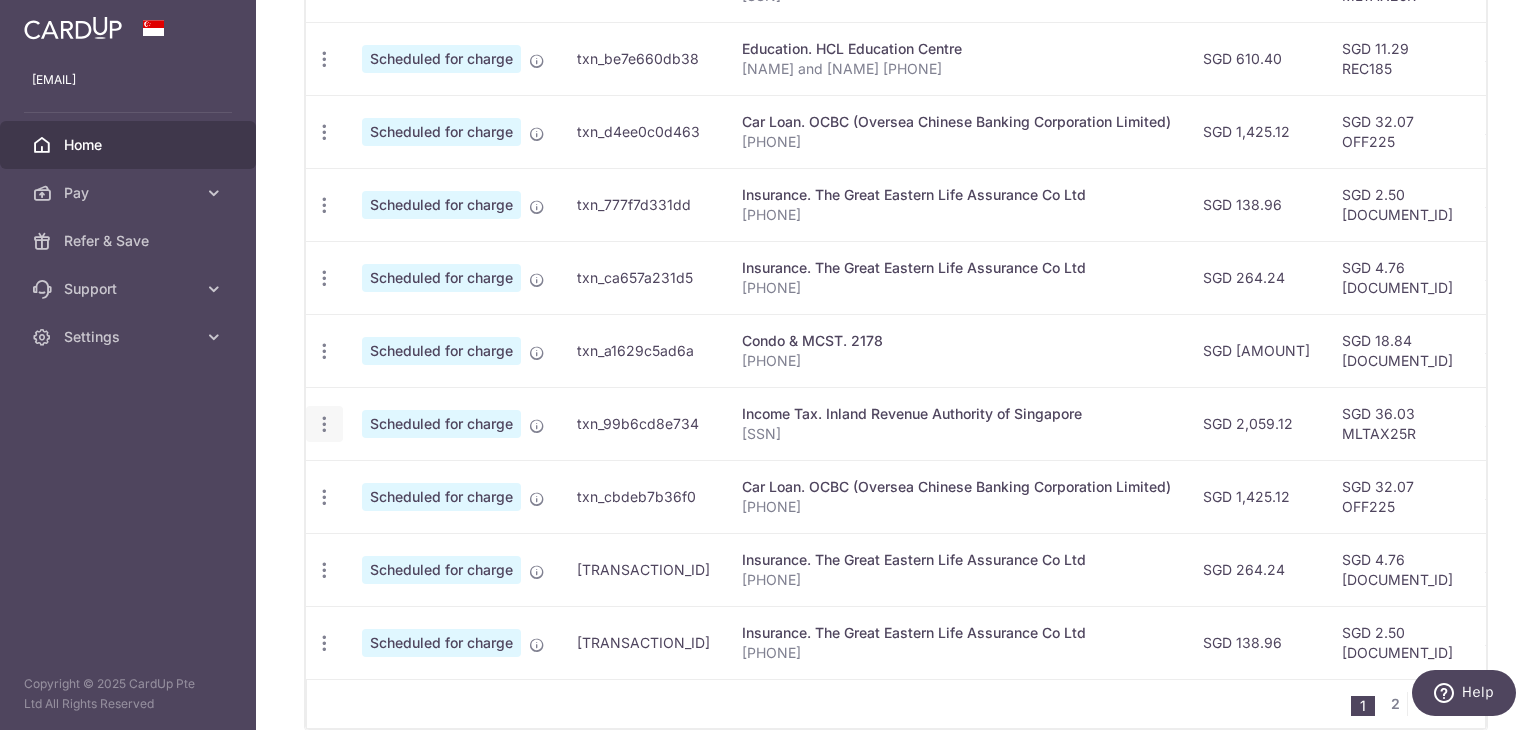click at bounding box center (324, -14) 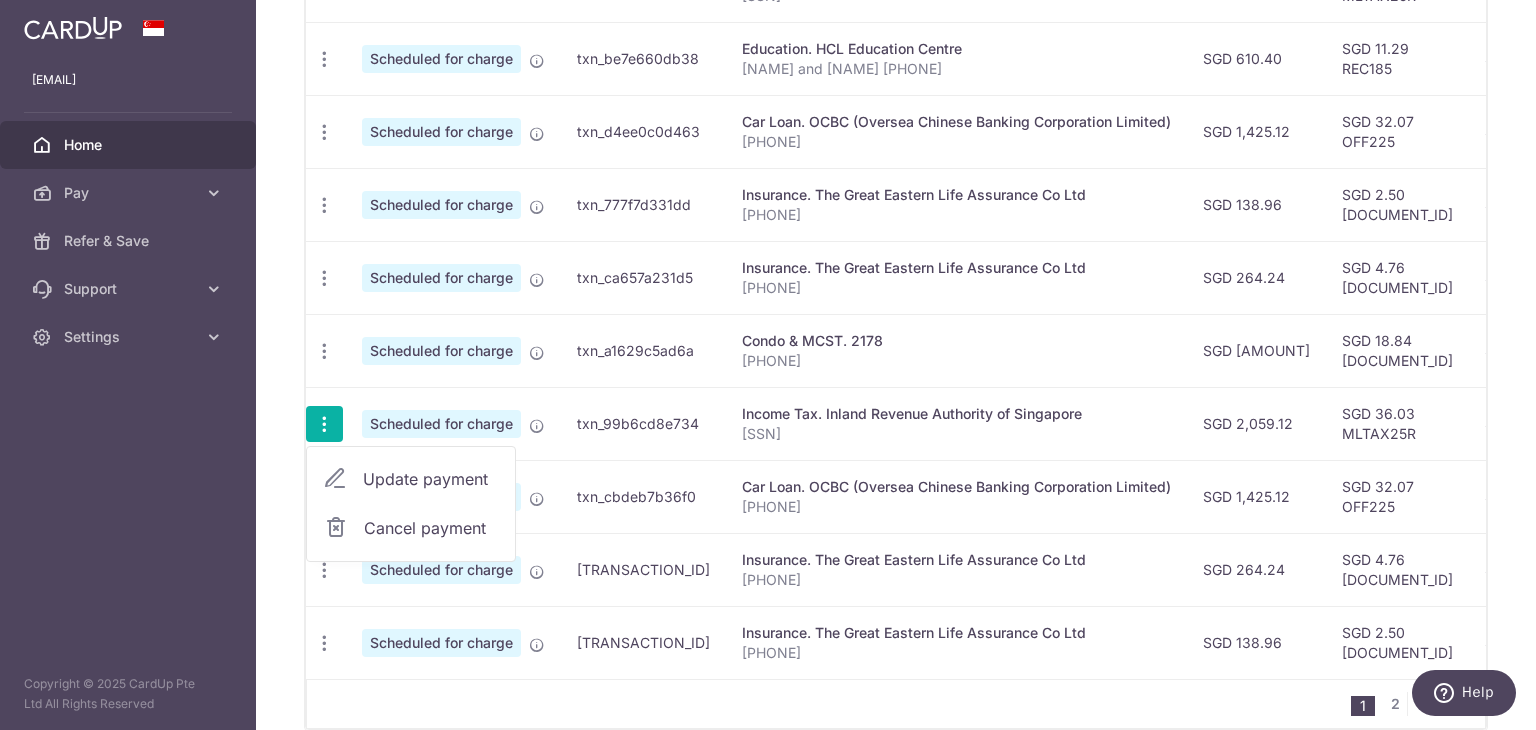 click on "Update payment" at bounding box center (431, 479) 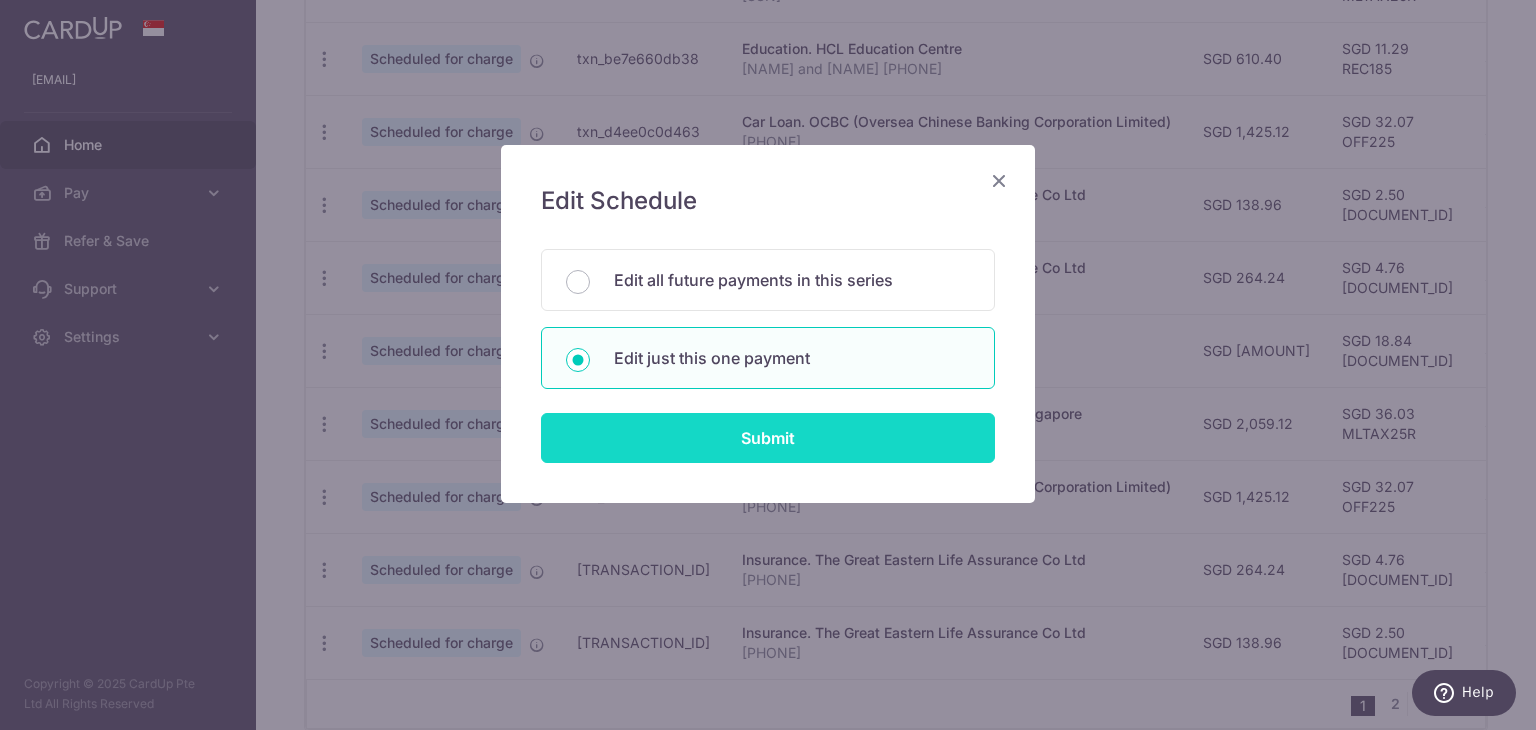 click on "Submit" at bounding box center (768, 438) 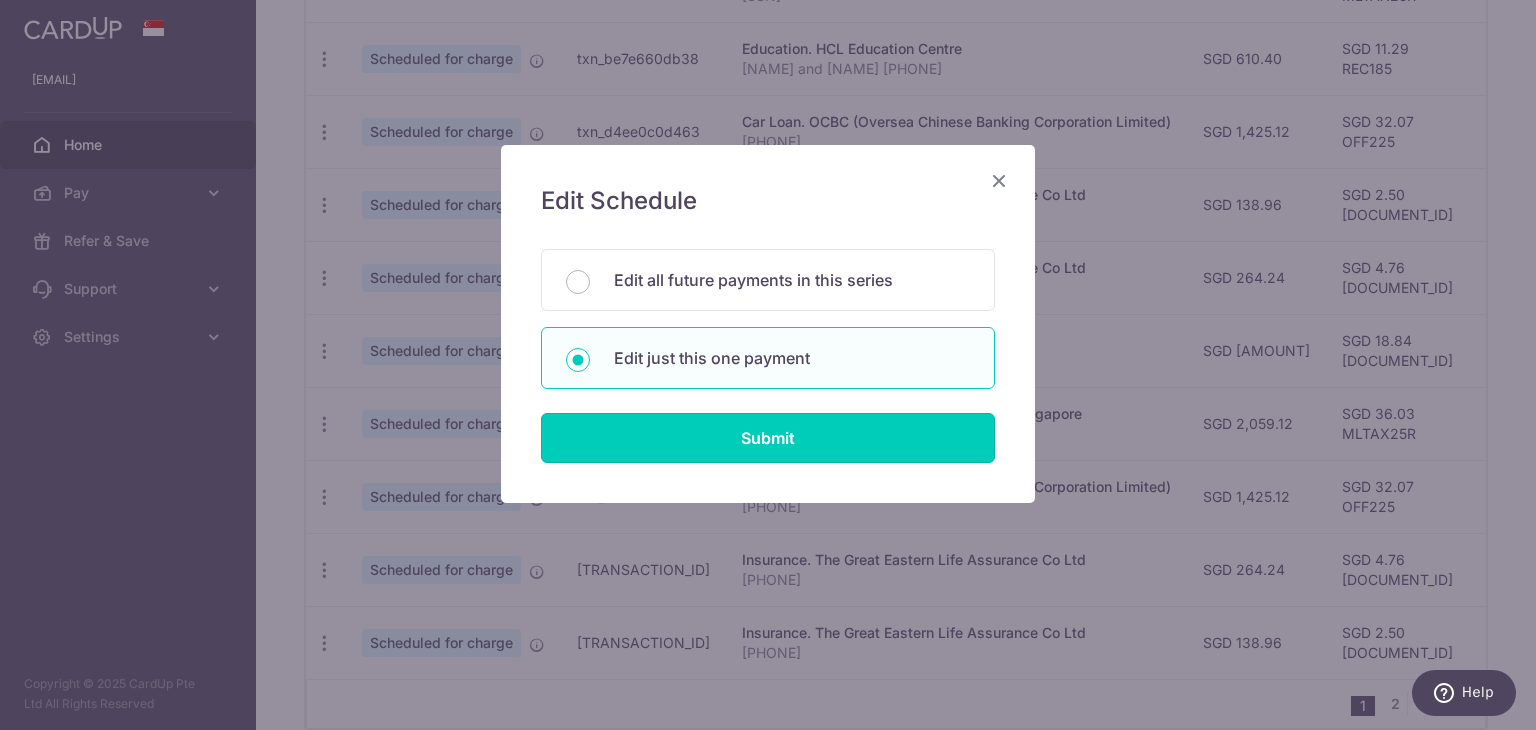 type on "MLTAX25R" 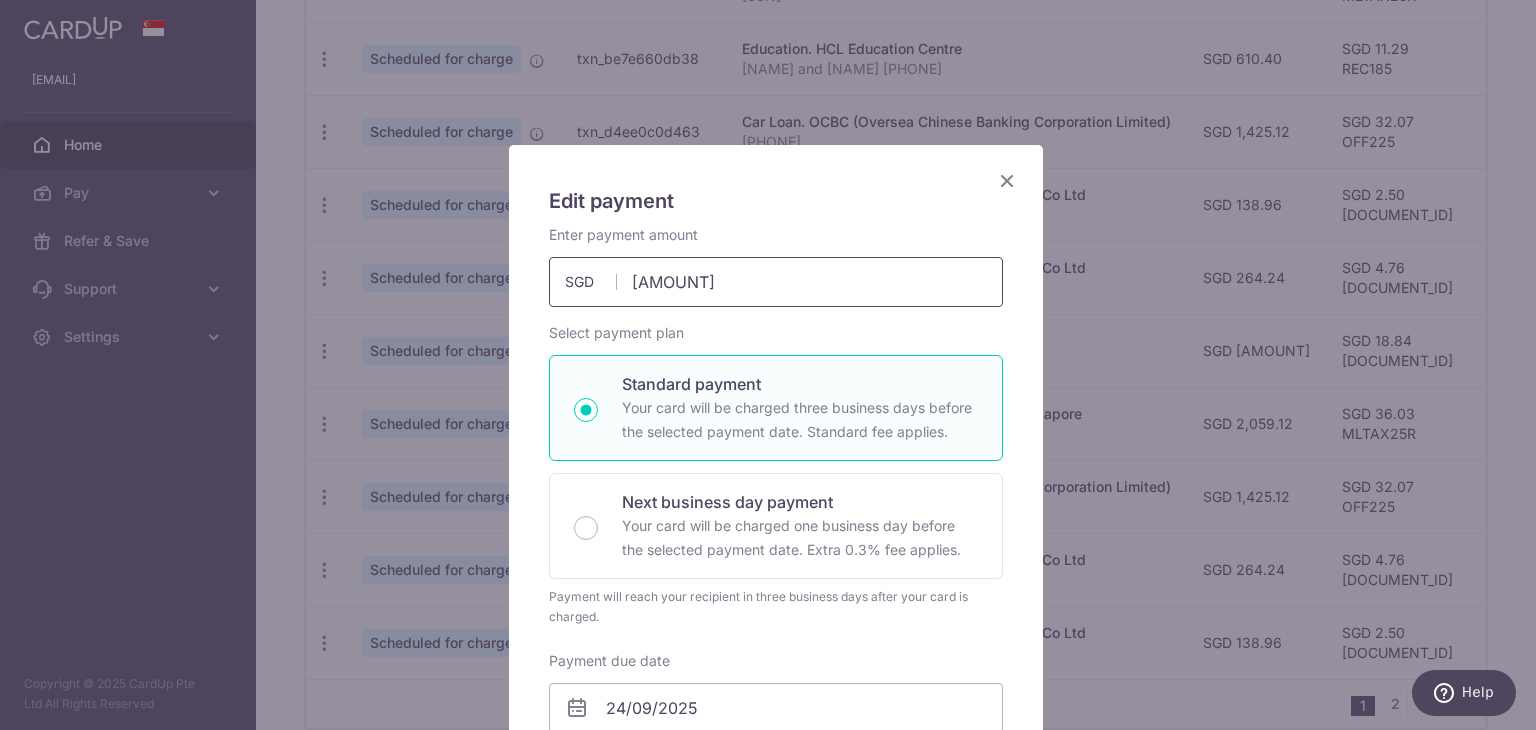 drag, startPoint x: 716, startPoint y: 293, endPoint x: 607, endPoint y: 293, distance: 109 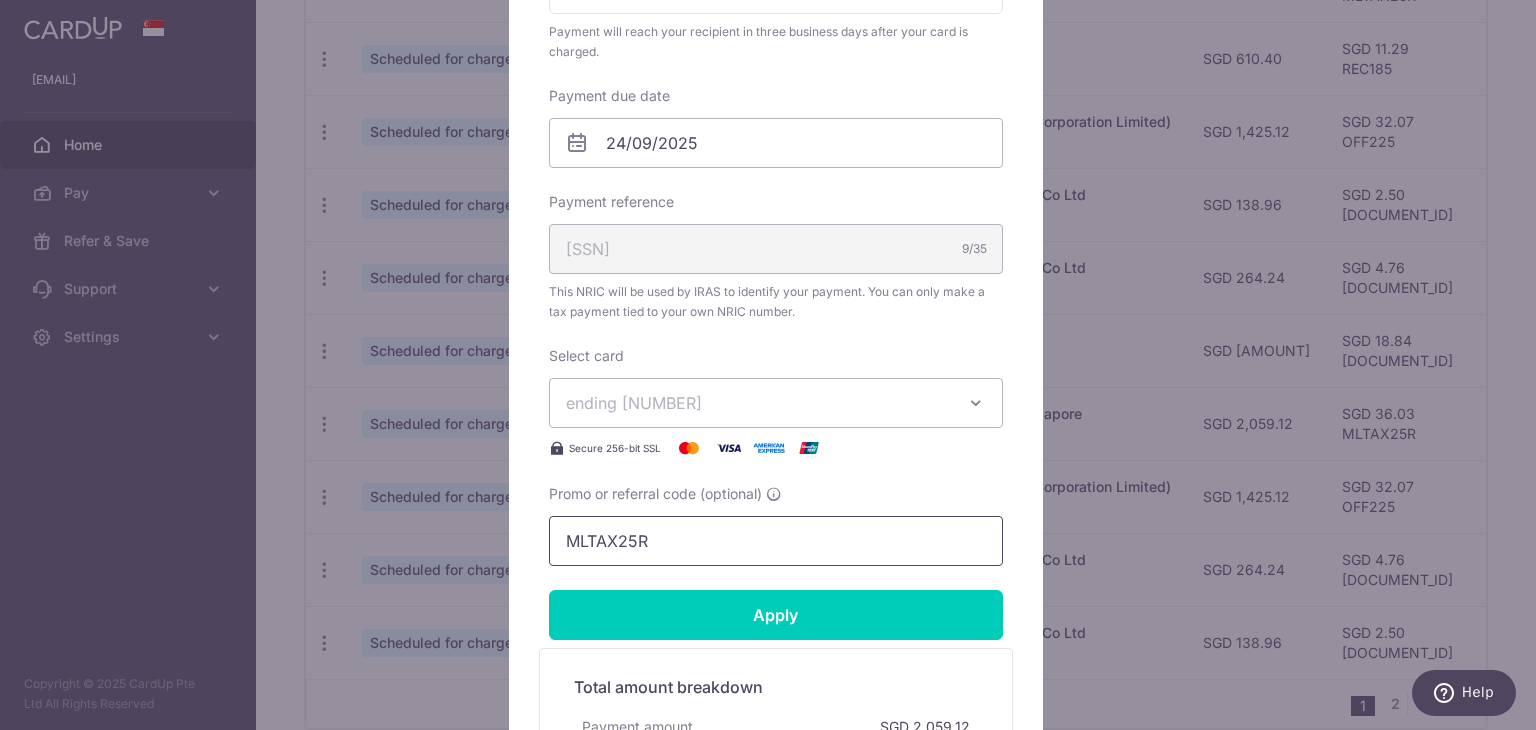 scroll, scrollTop: 600, scrollLeft: 0, axis: vertical 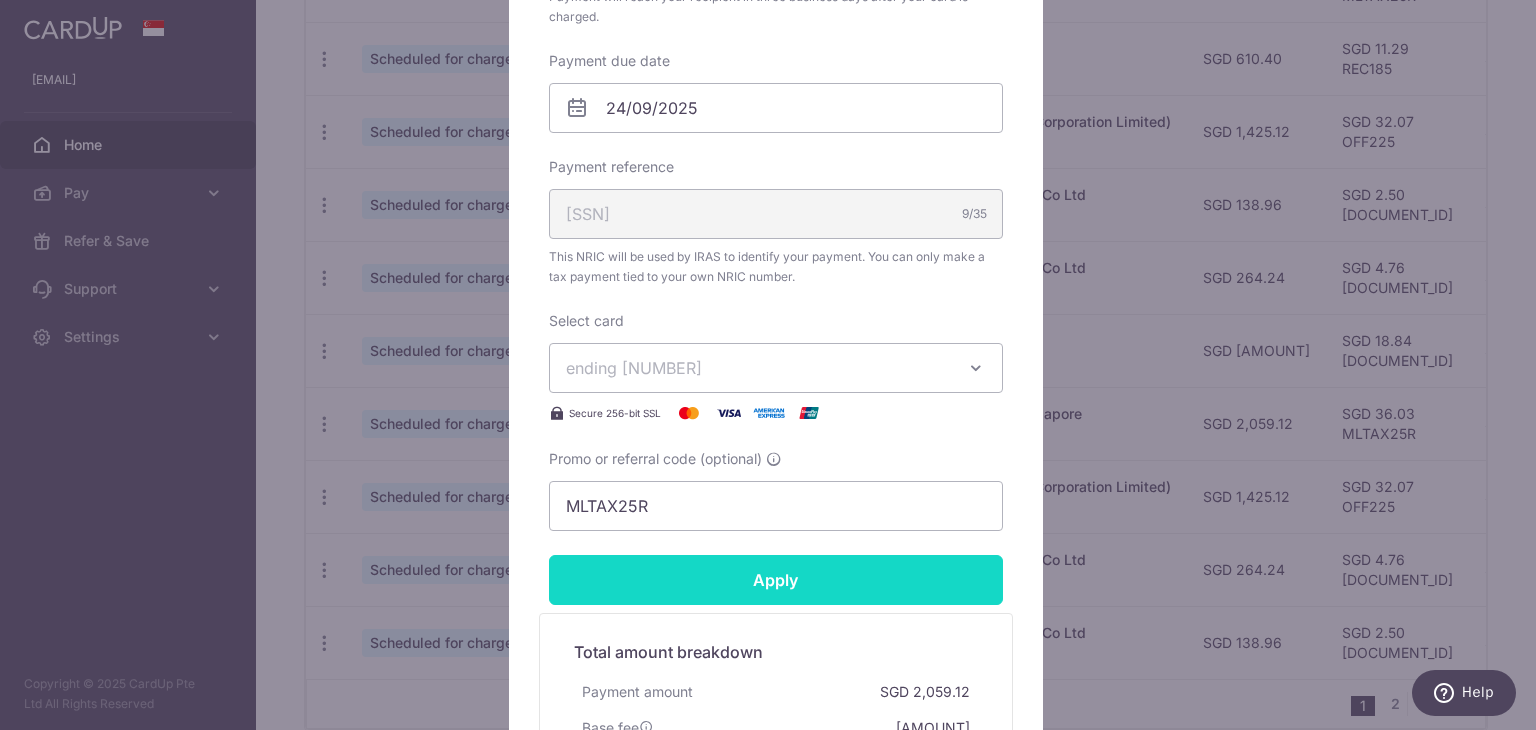 type on "1,336.72" 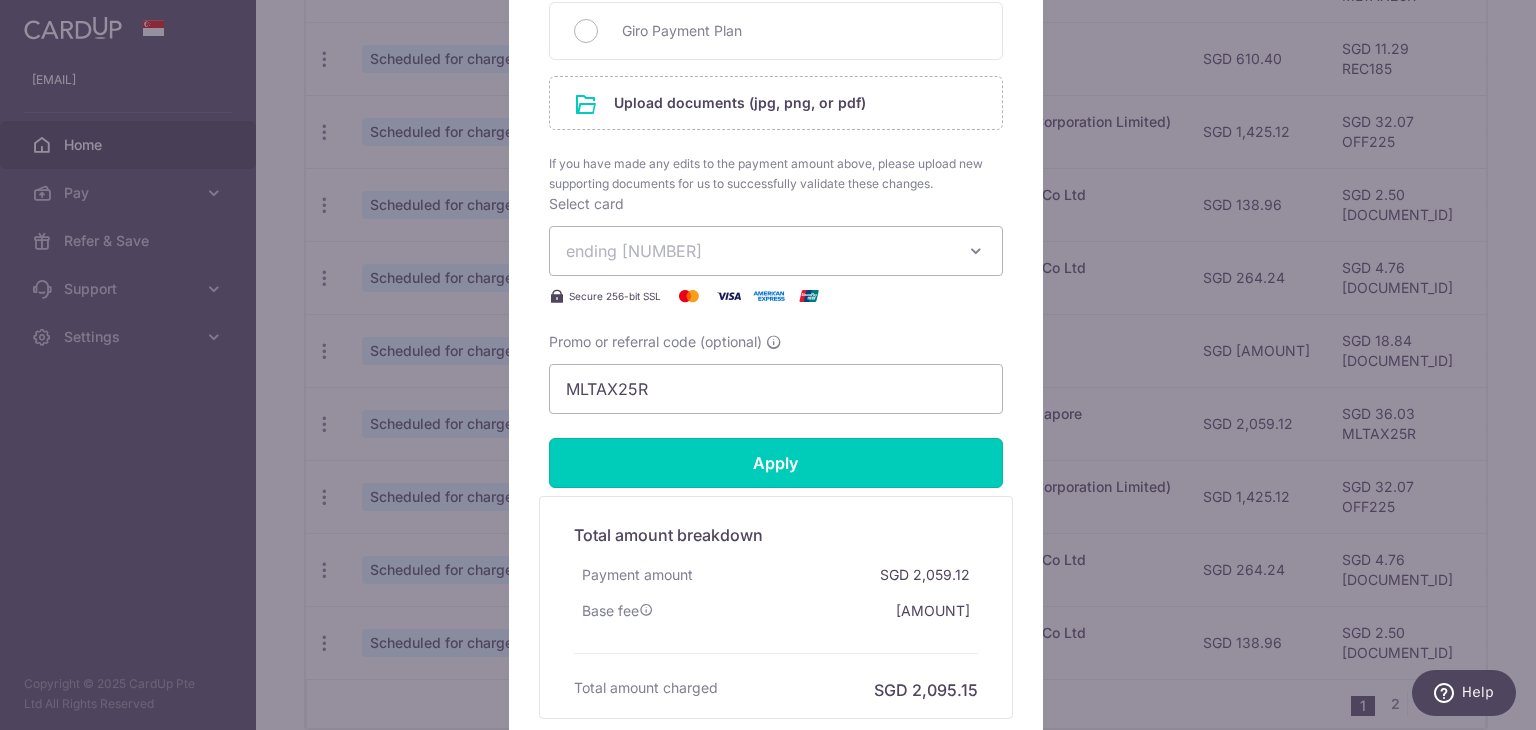 scroll, scrollTop: 1100, scrollLeft: 0, axis: vertical 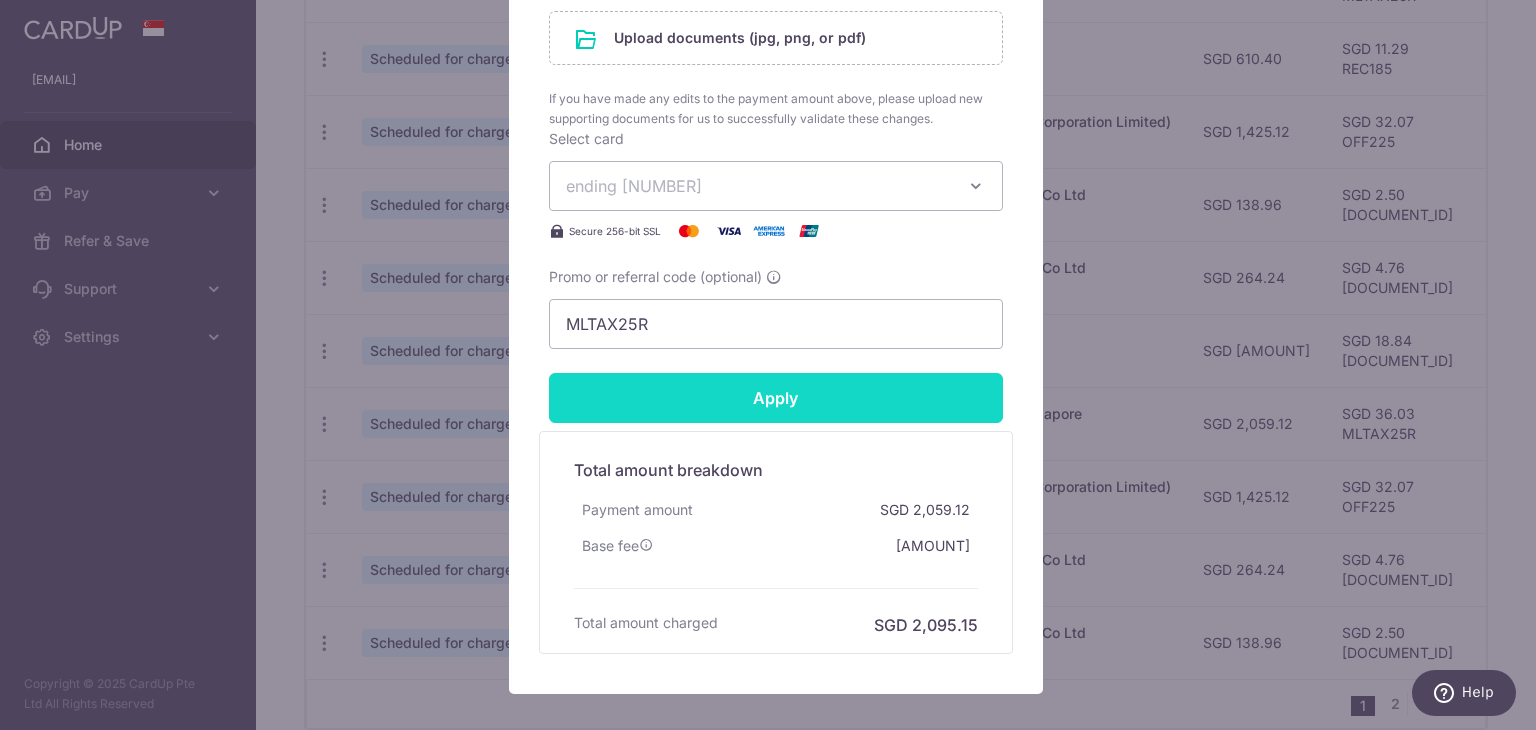 click on "Apply" at bounding box center [776, 398] 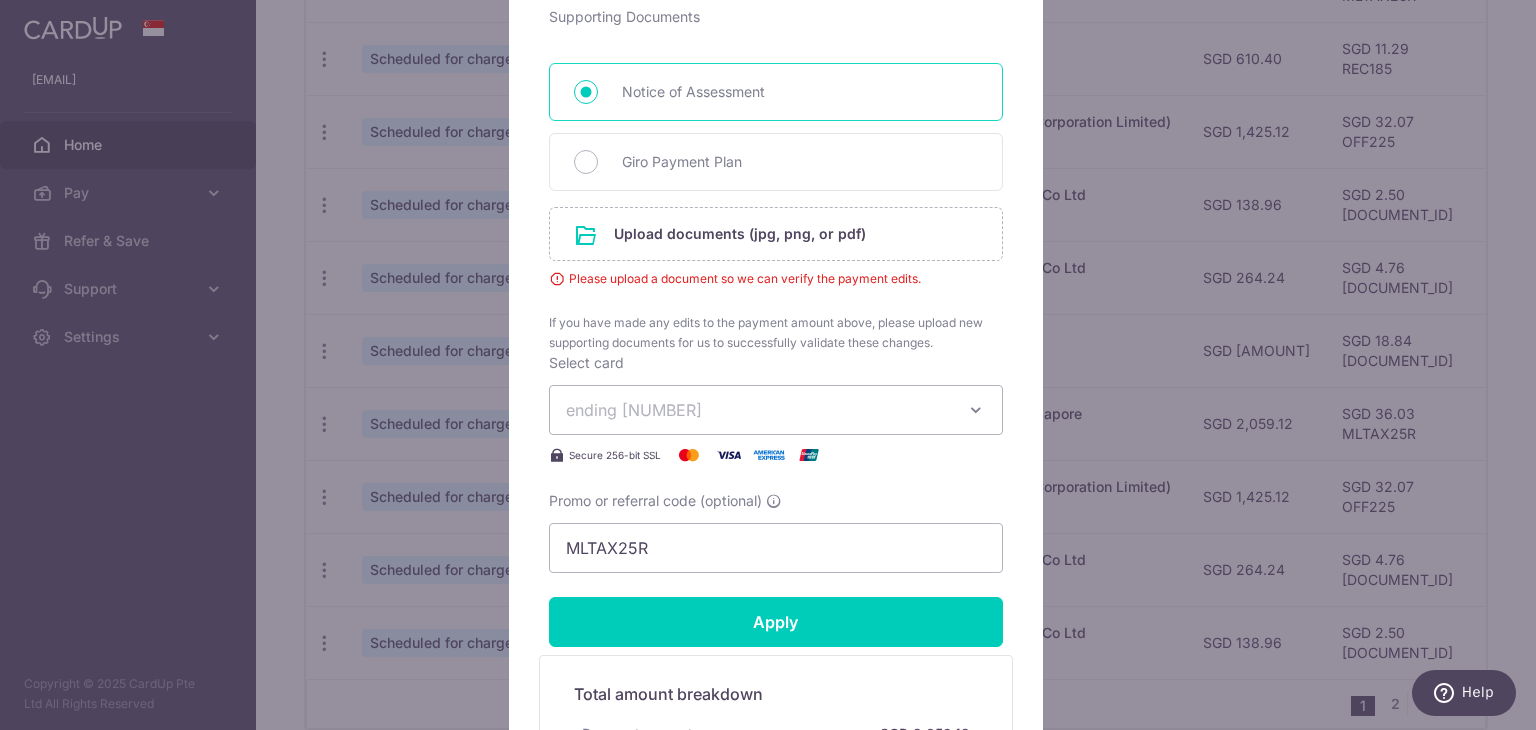 scroll, scrollTop: 900, scrollLeft: 0, axis: vertical 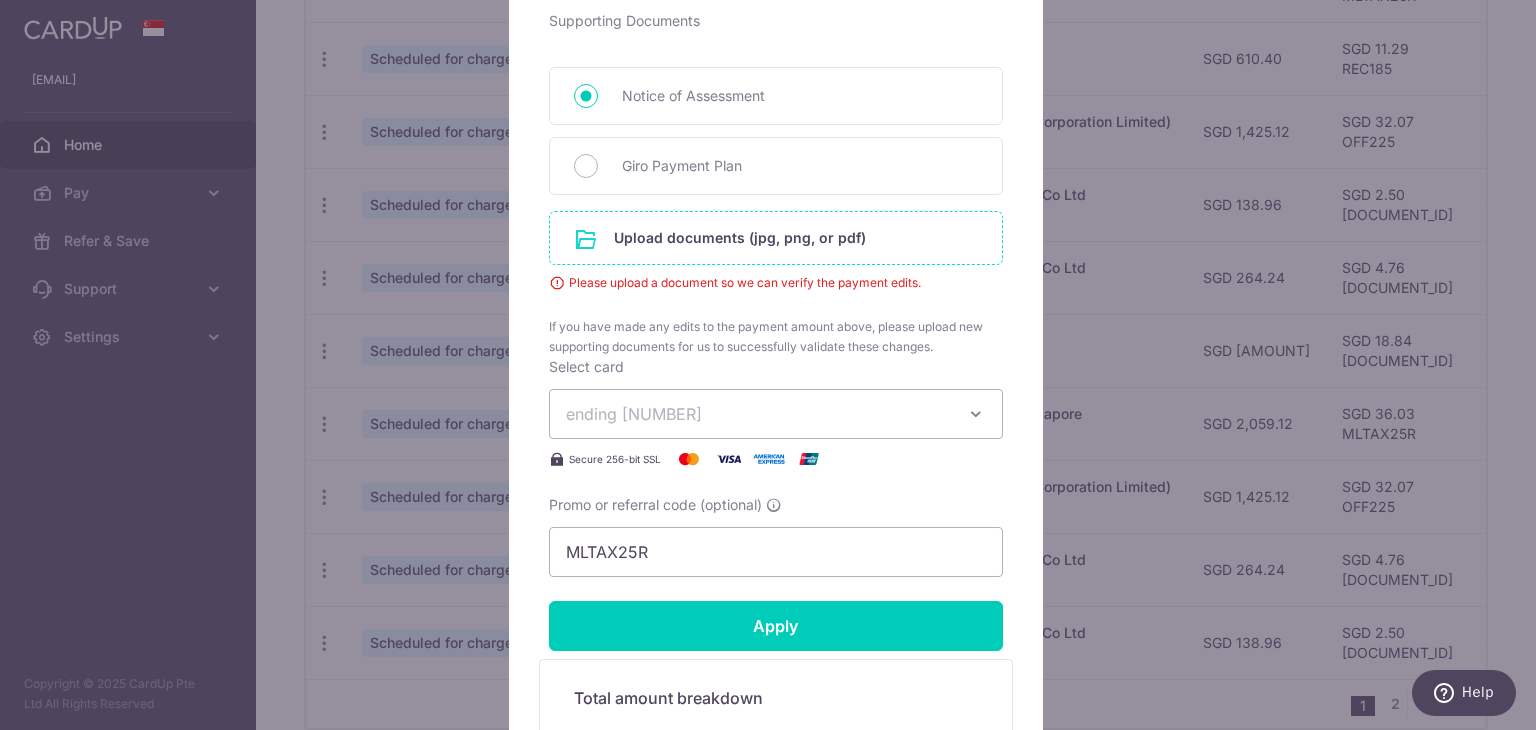 click at bounding box center (776, 238) 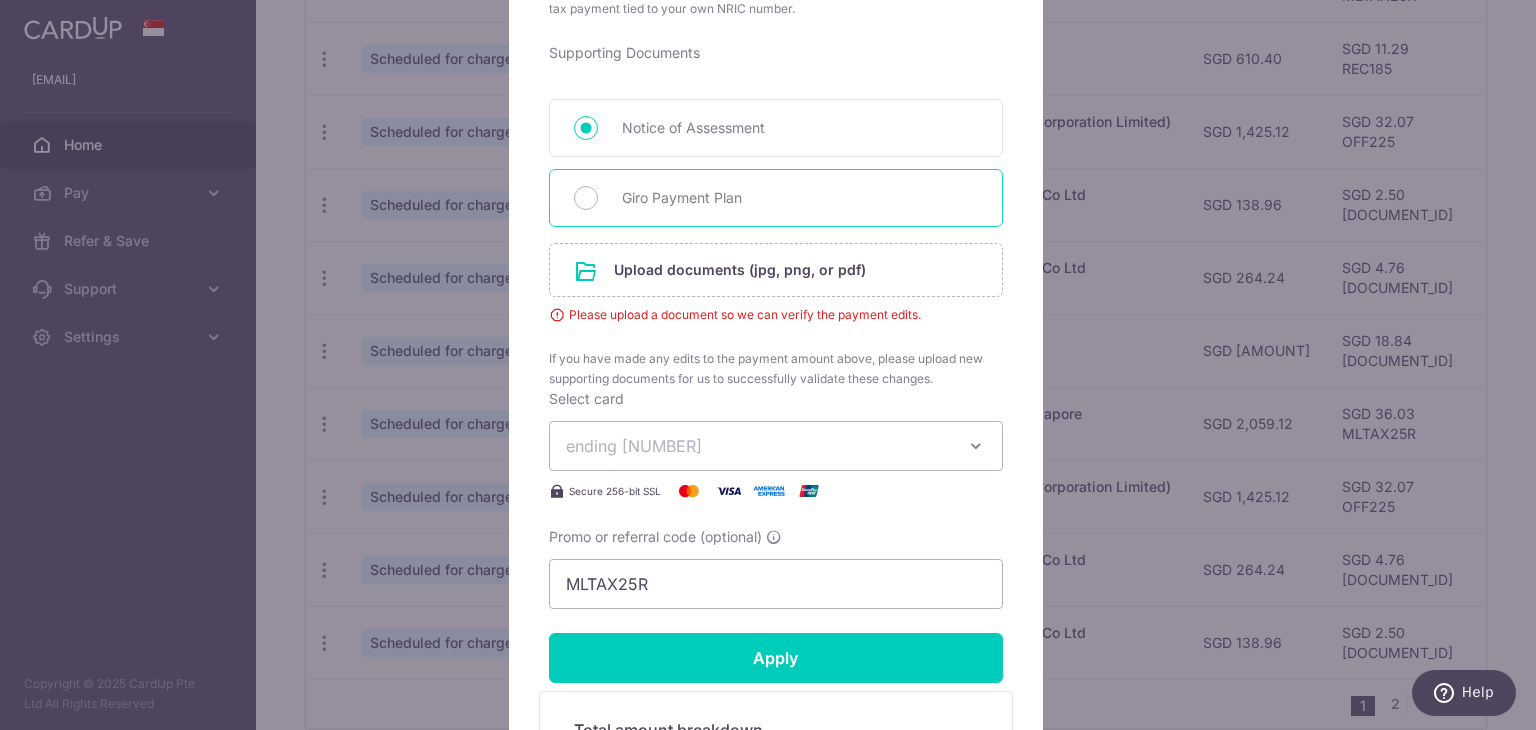 scroll, scrollTop: 900, scrollLeft: 0, axis: vertical 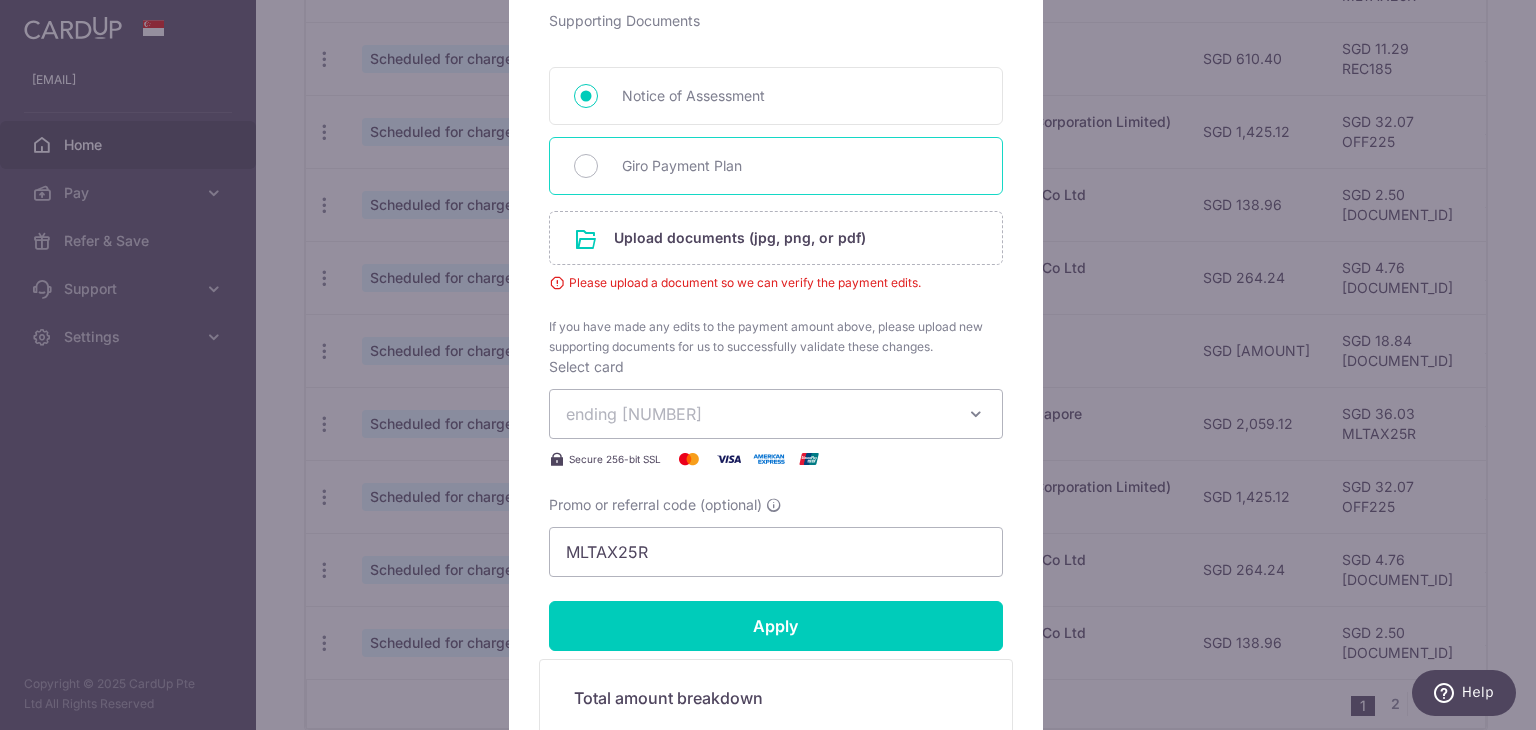 click on "Giro Payment Plan" at bounding box center [800, 166] 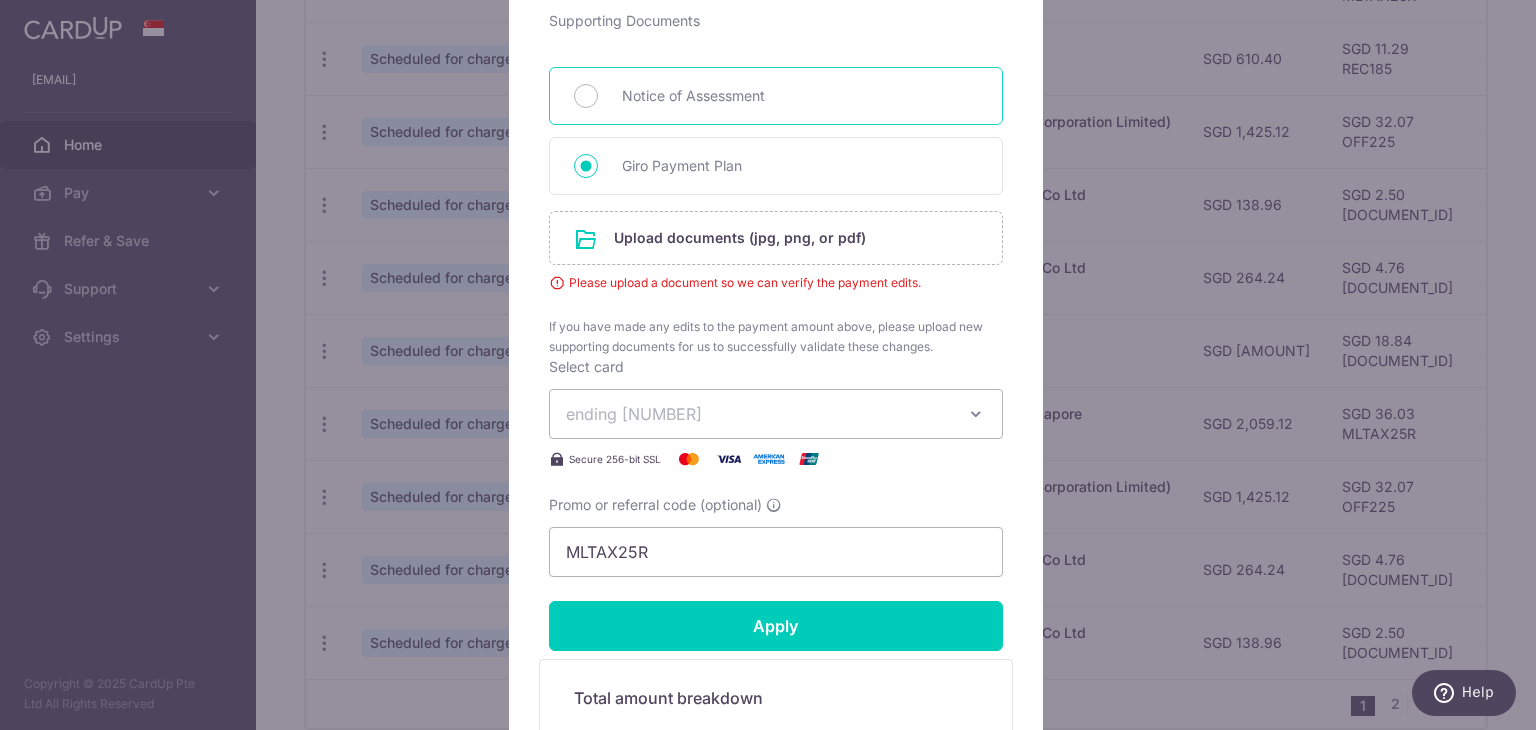 click on "Notice of Assessment" at bounding box center [776, 96] 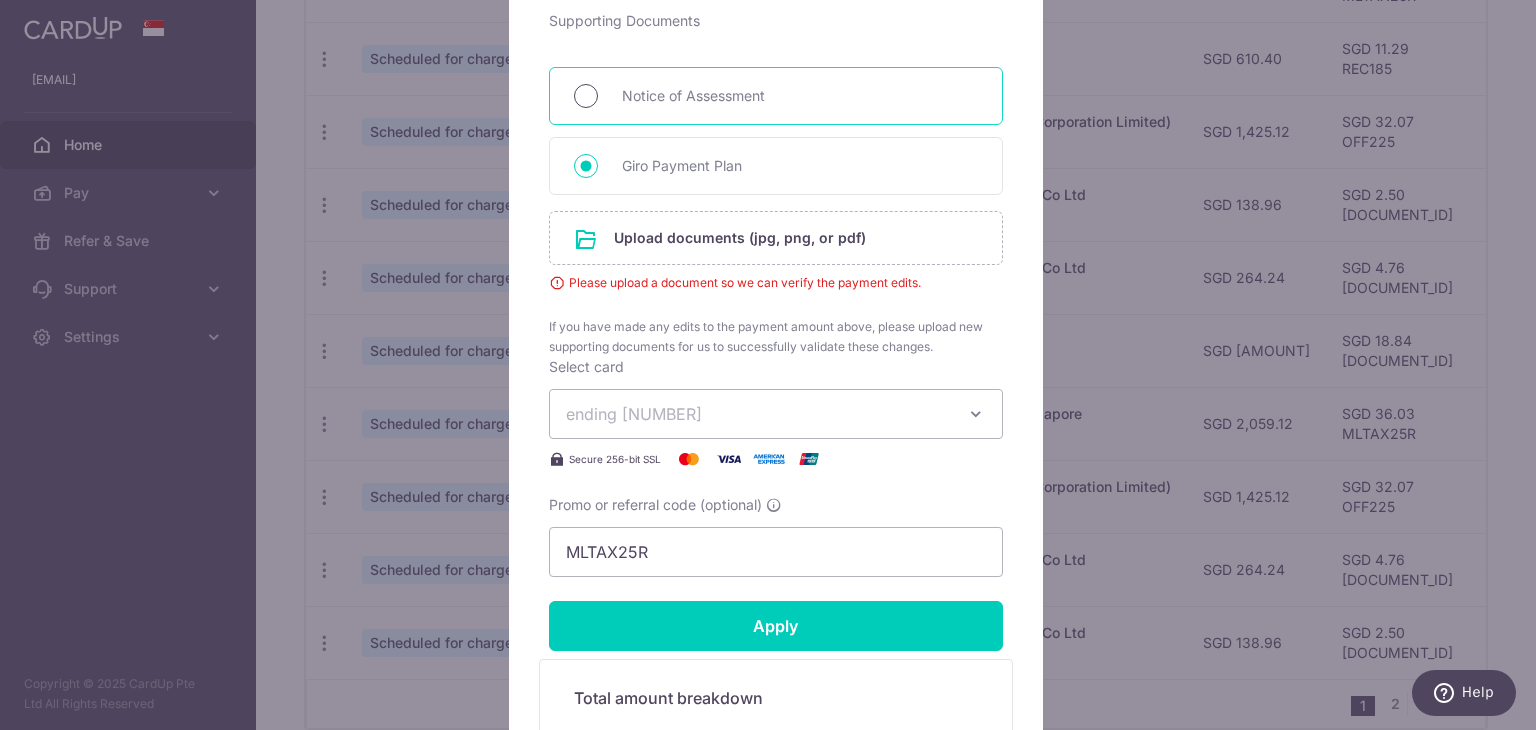 click on "Notice of Assessment" at bounding box center (586, 96) 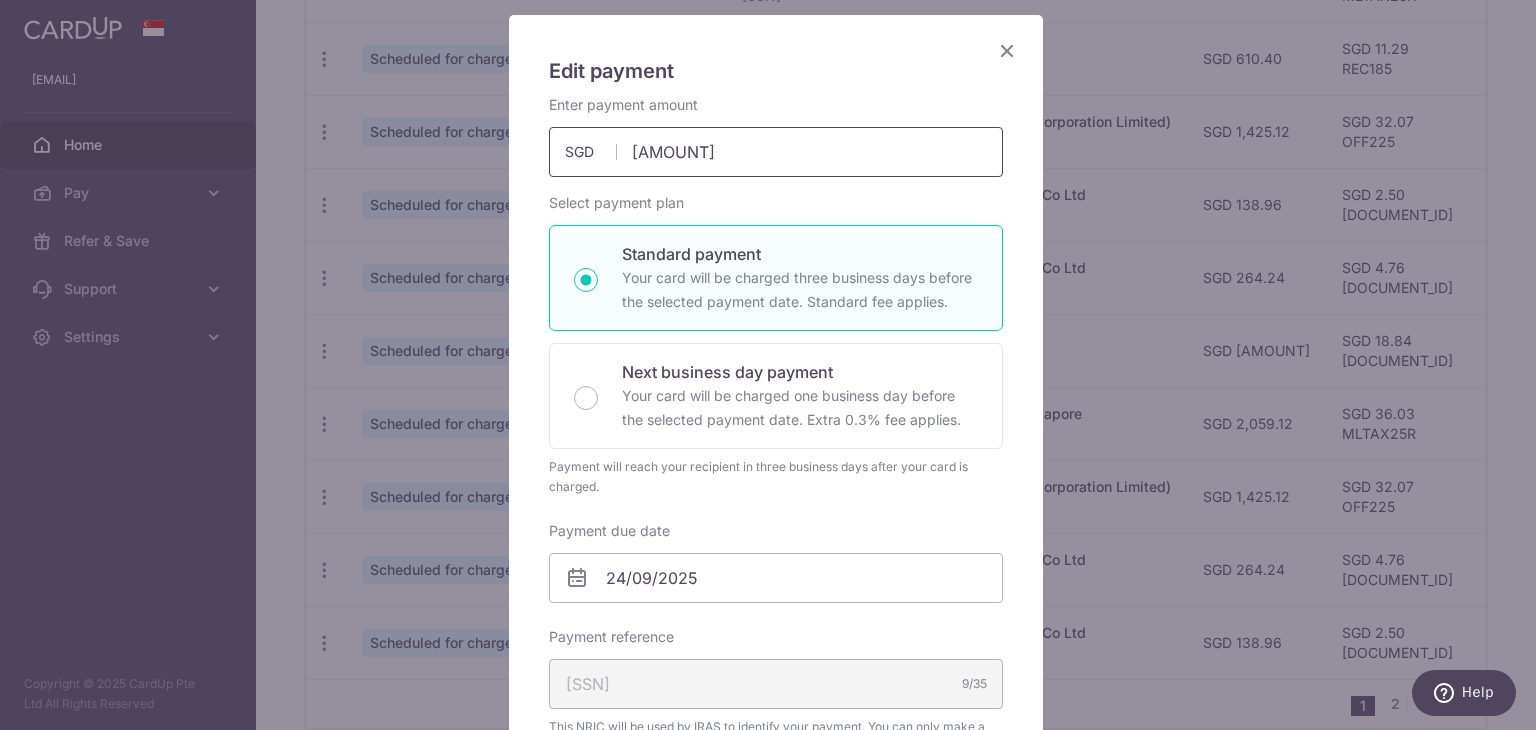 scroll, scrollTop: 100, scrollLeft: 0, axis: vertical 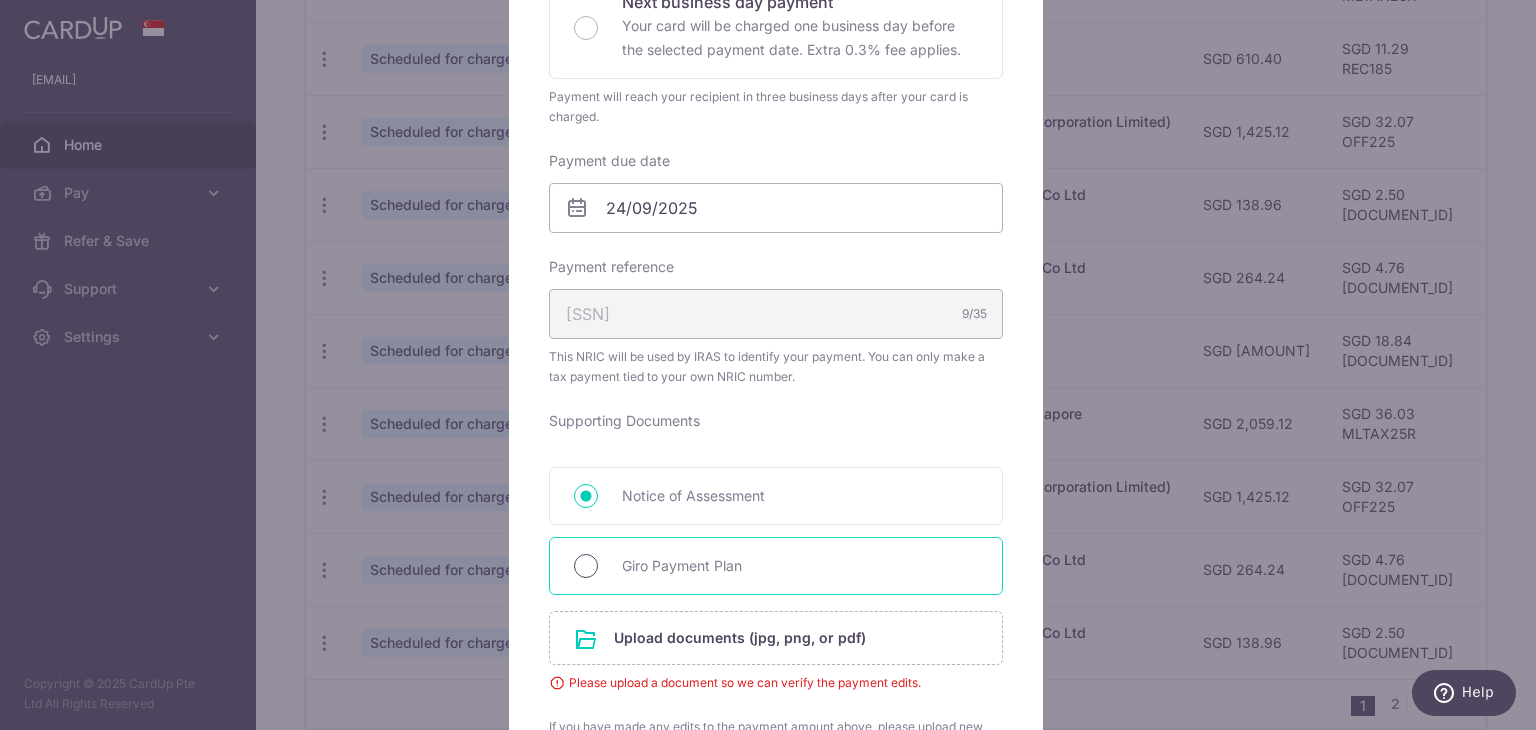click on "Giro Payment Plan" at bounding box center [586, 566] 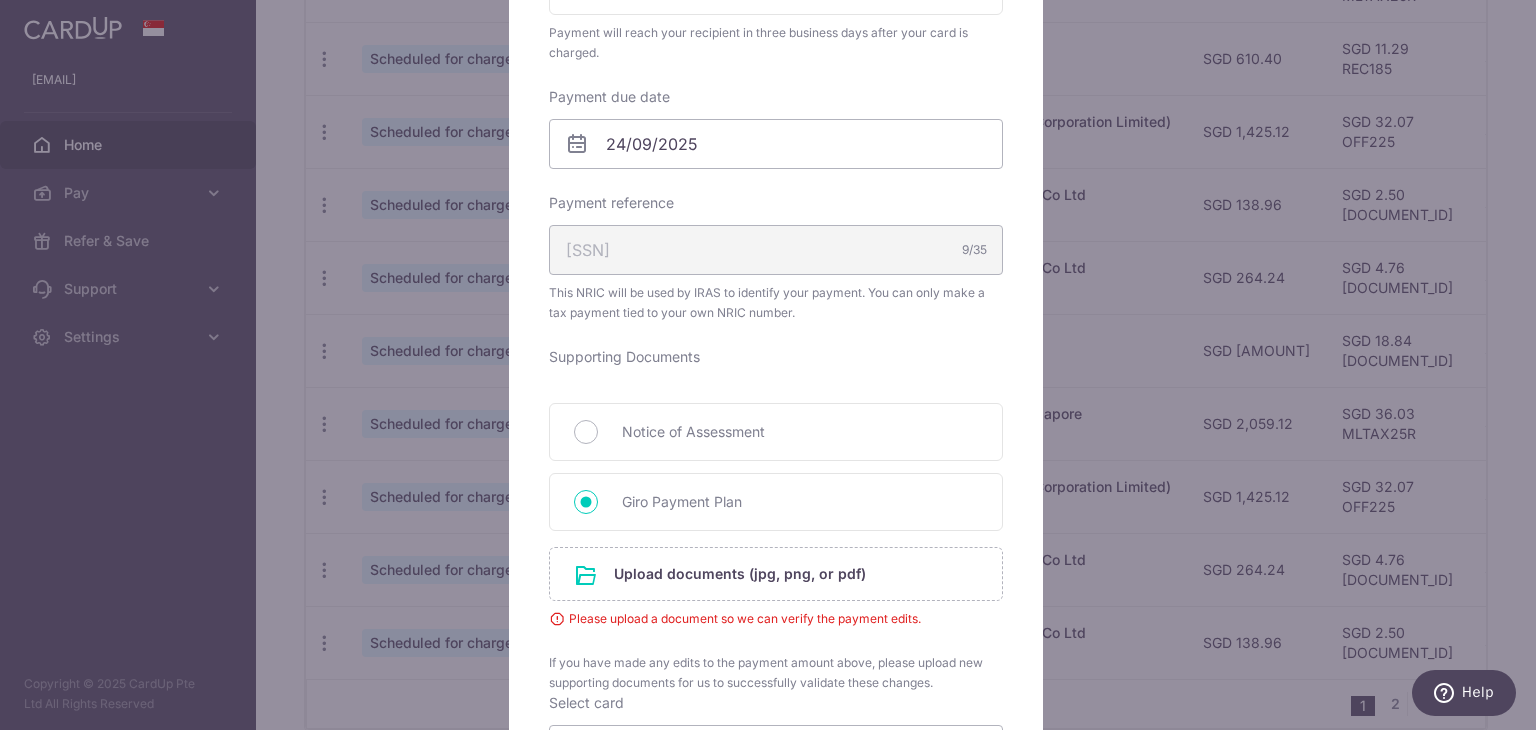scroll, scrollTop: 600, scrollLeft: 0, axis: vertical 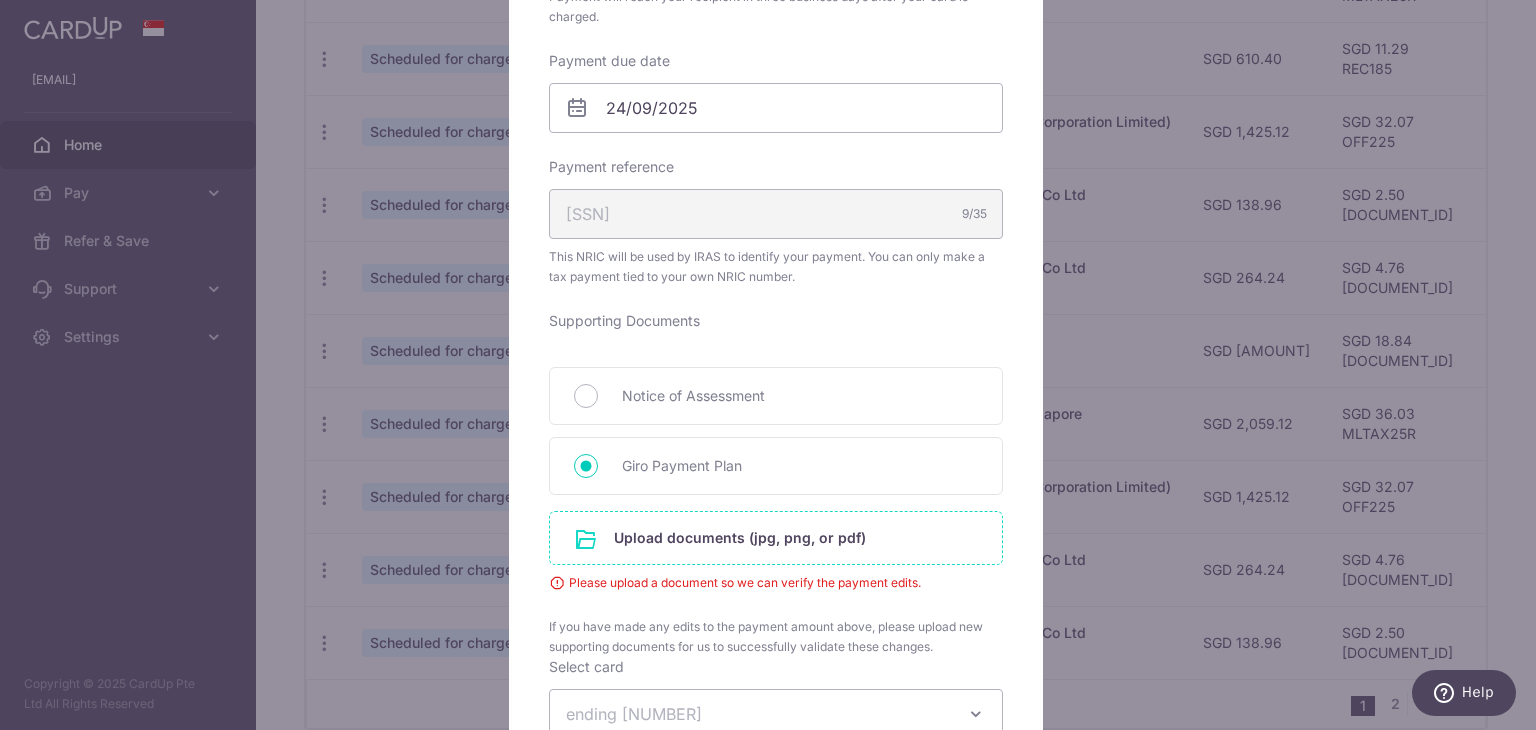 click at bounding box center (776, 538) 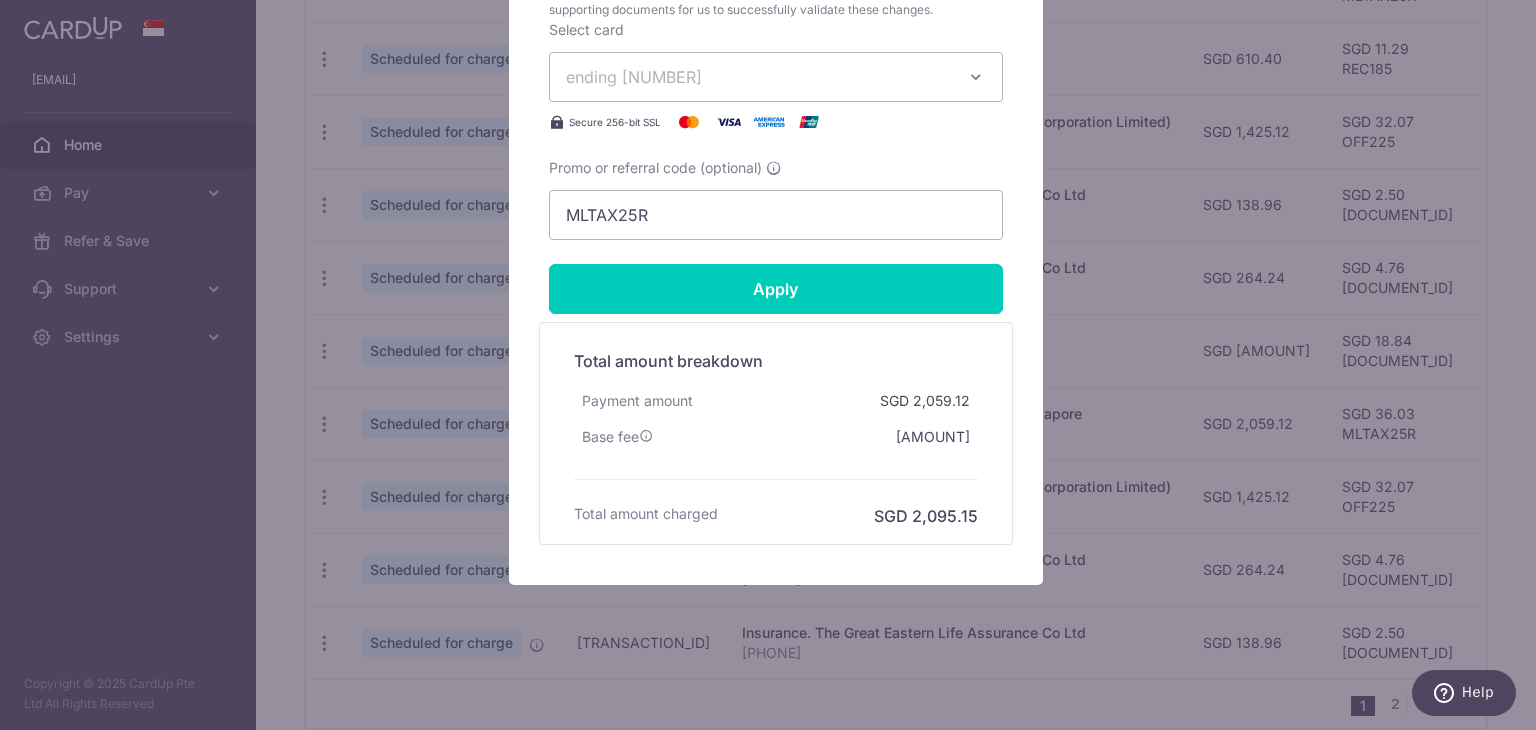 scroll, scrollTop: 1329, scrollLeft: 0, axis: vertical 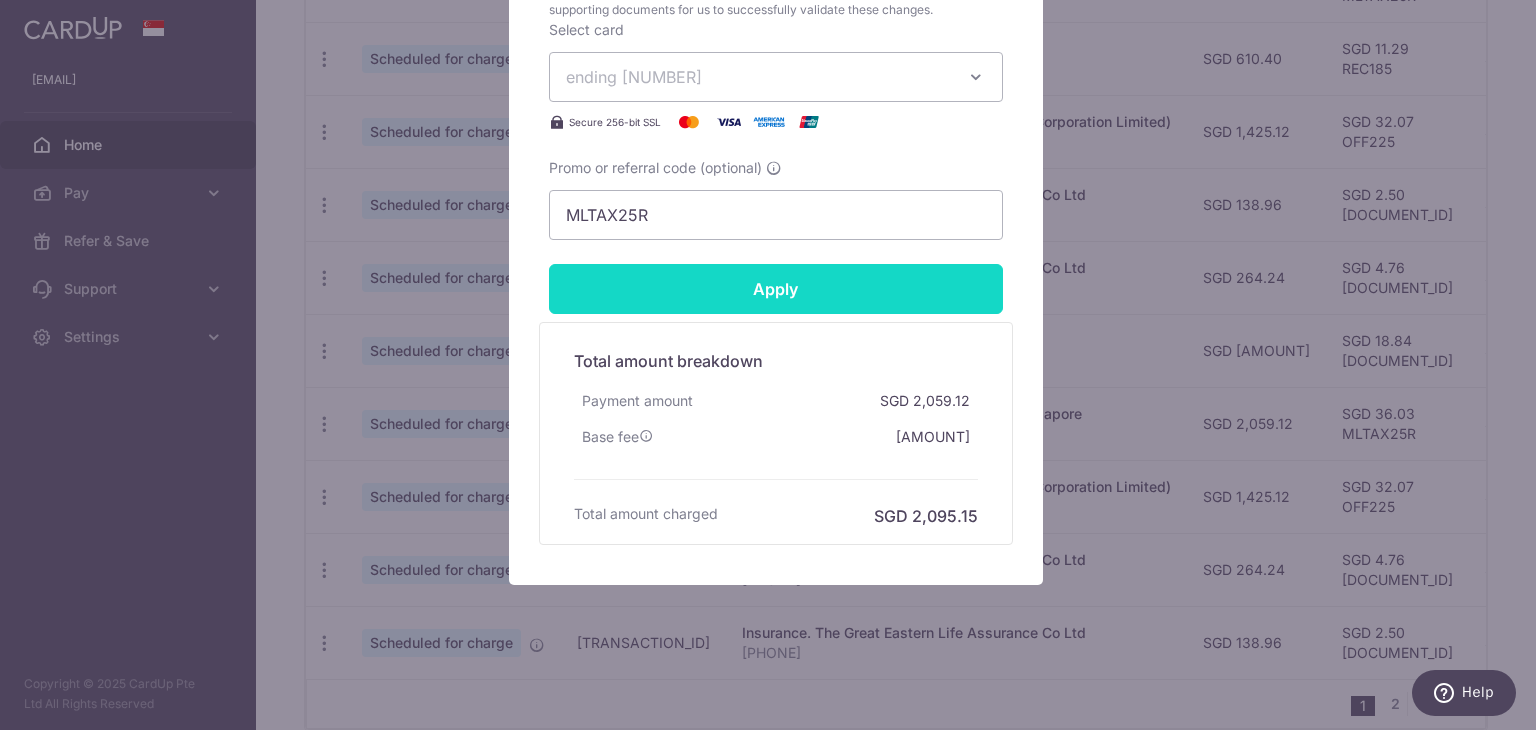 click on "Apply" at bounding box center [776, 289] 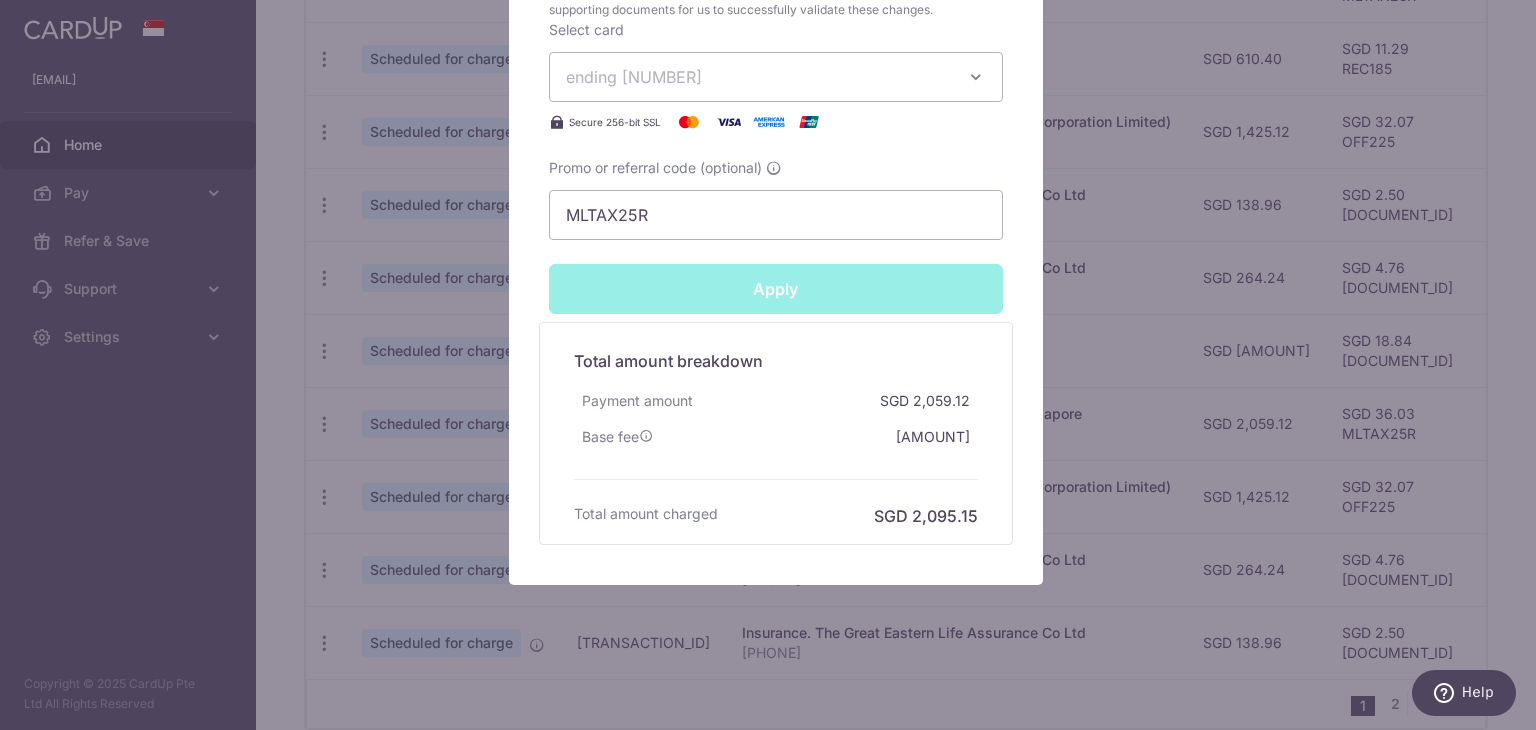 type on "Successfully Applied" 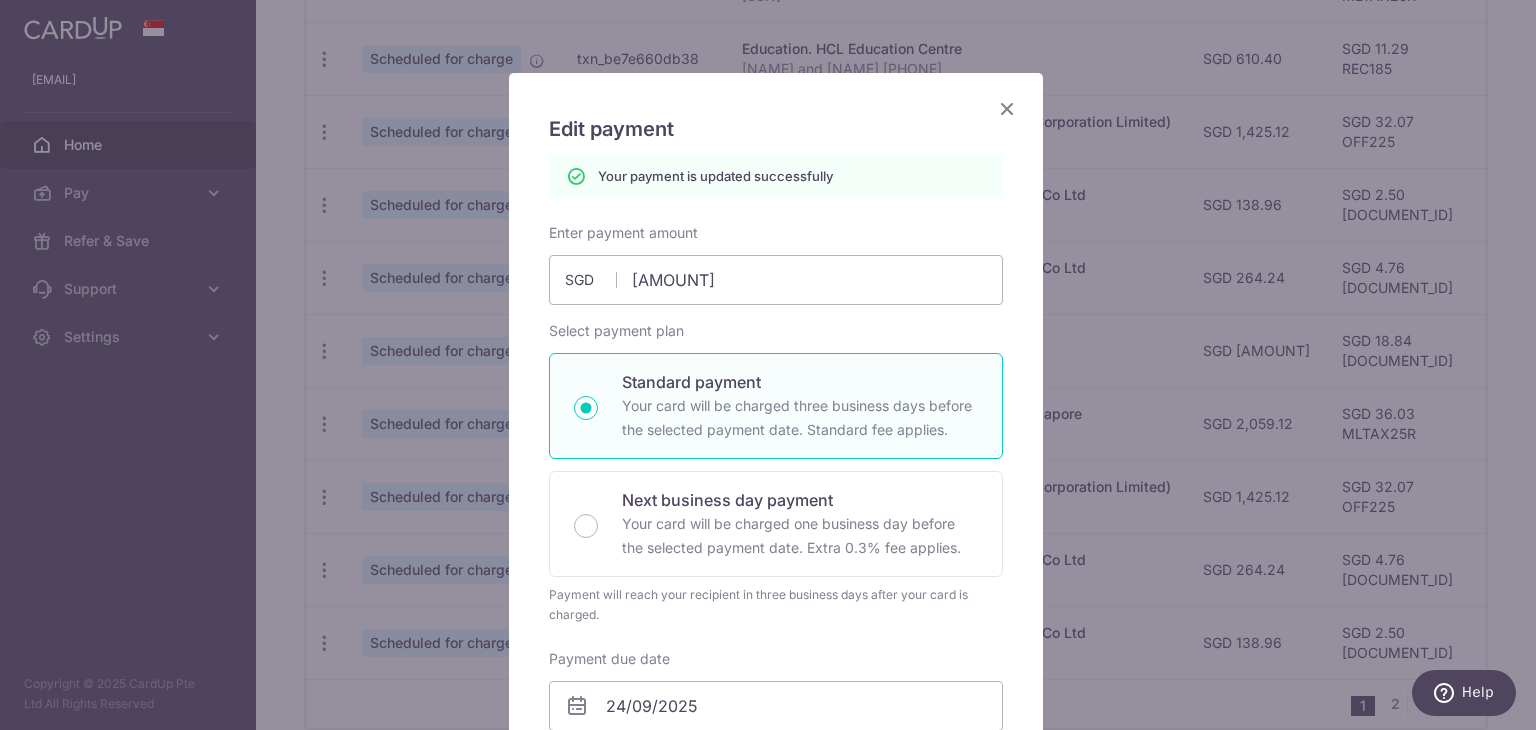 scroll, scrollTop: 0, scrollLeft: 0, axis: both 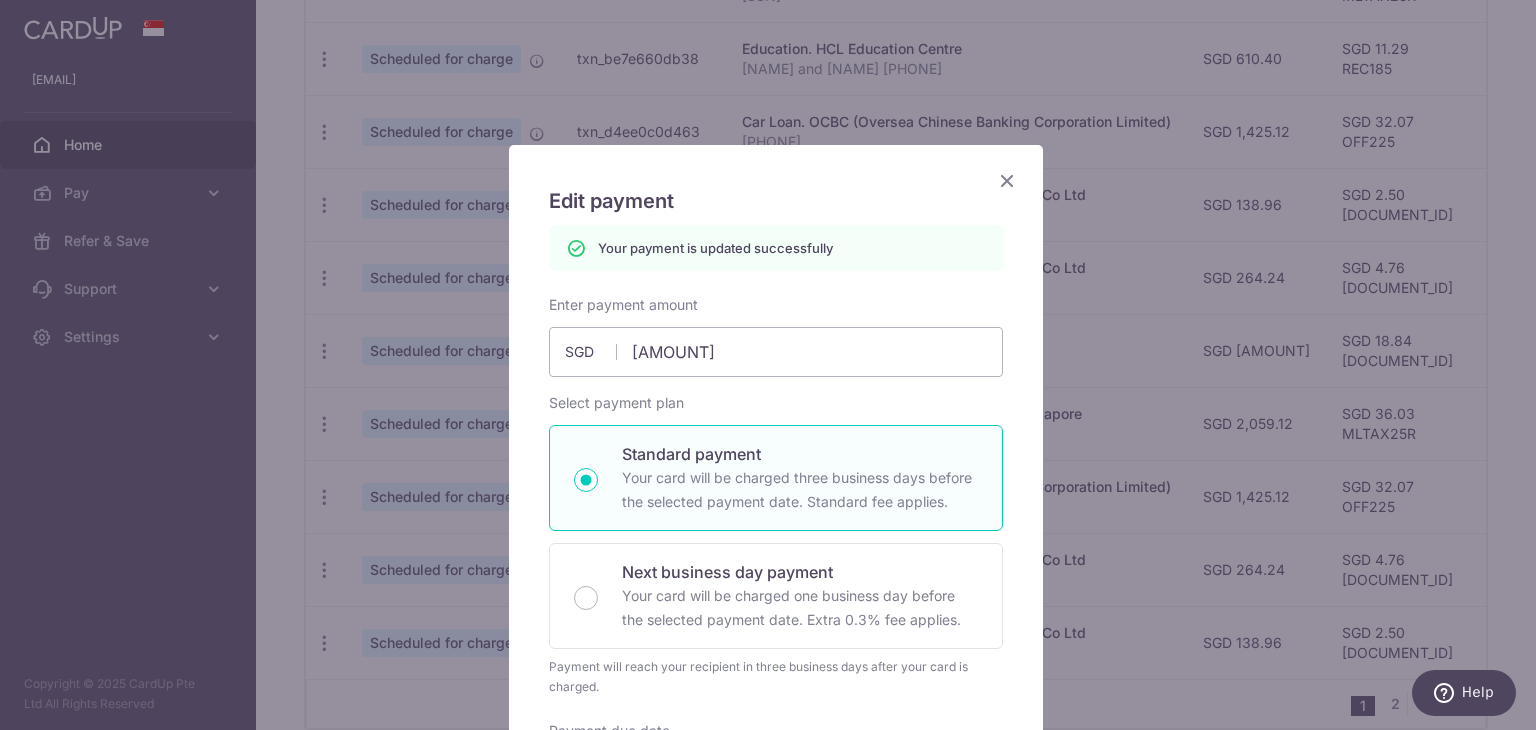click at bounding box center (1007, 180) 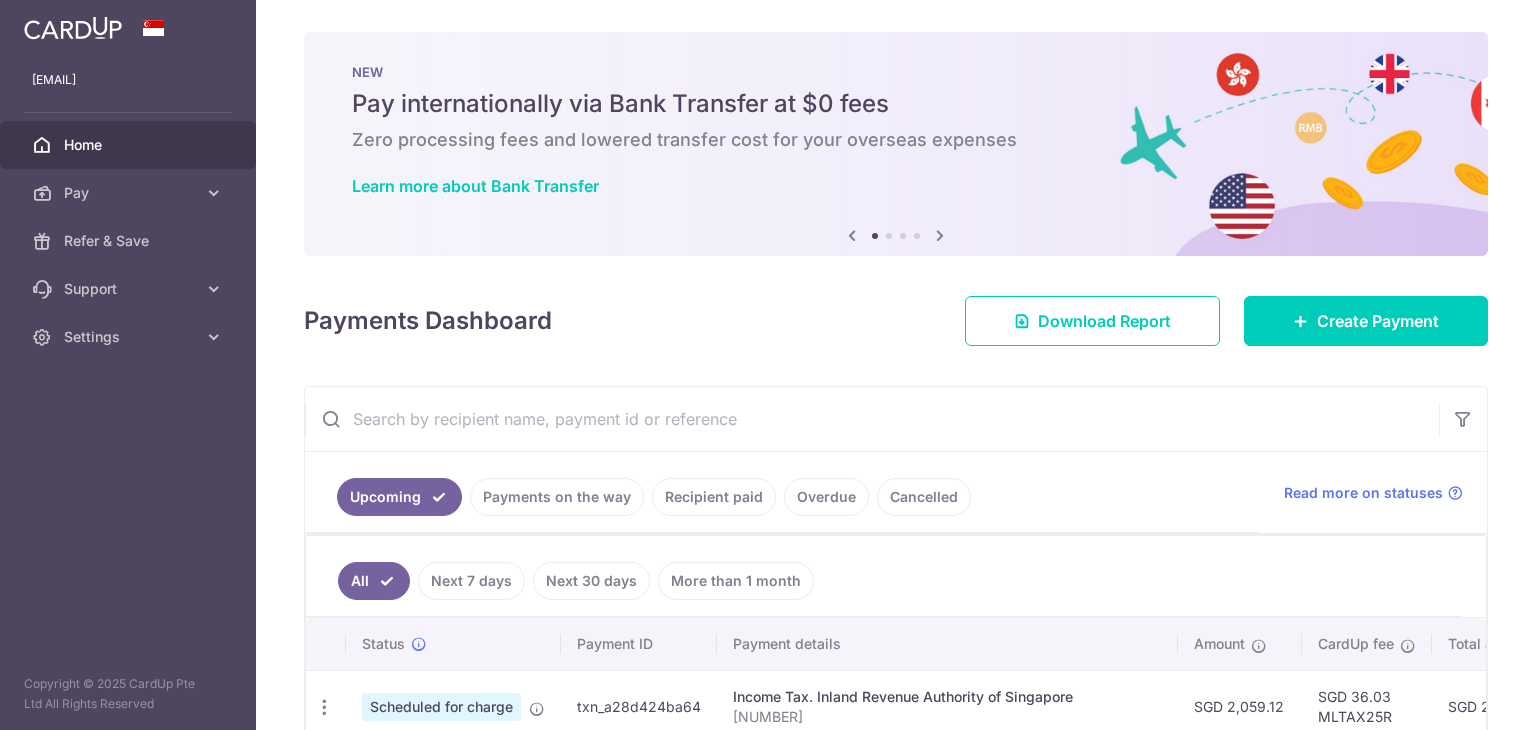 scroll, scrollTop: 0, scrollLeft: 0, axis: both 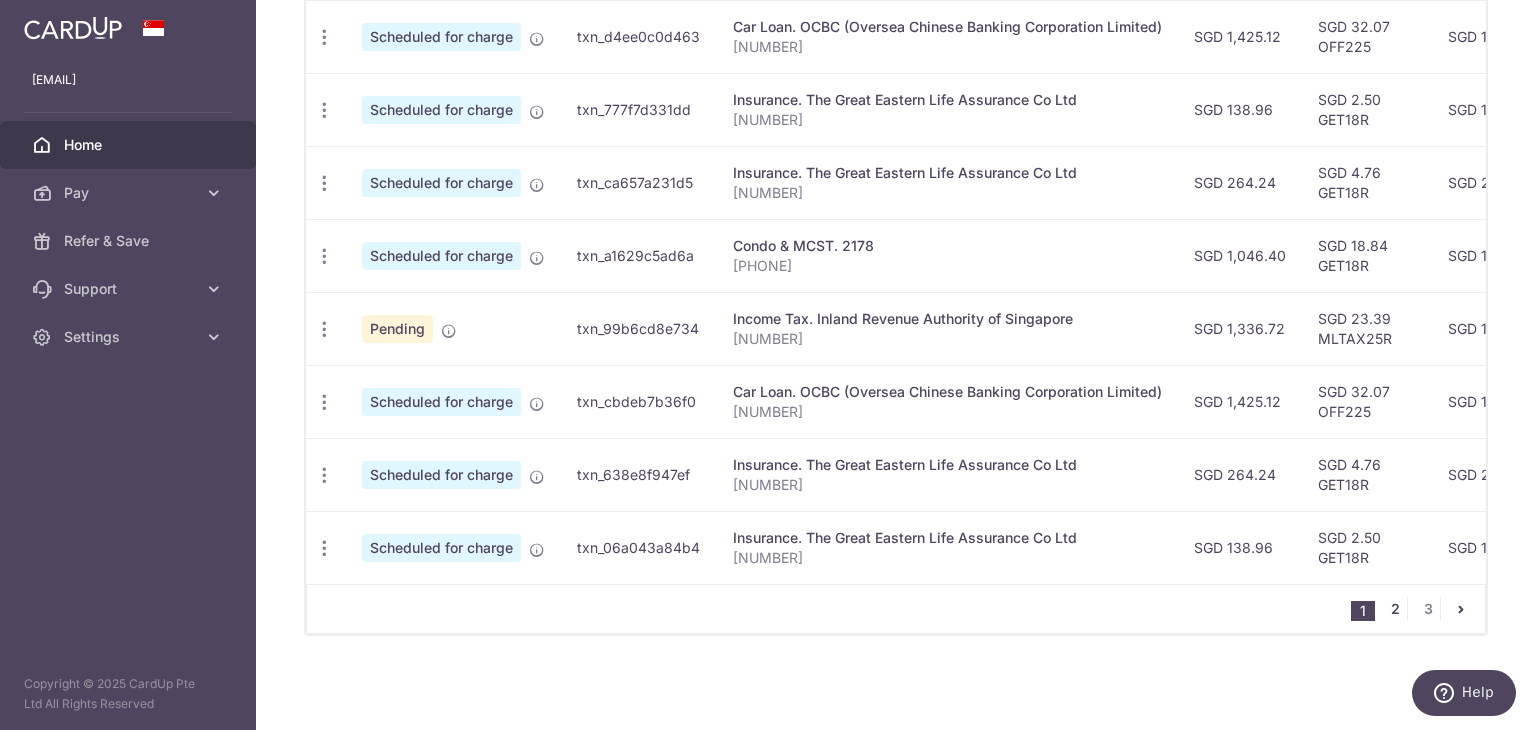click on "2" at bounding box center (1395, 609) 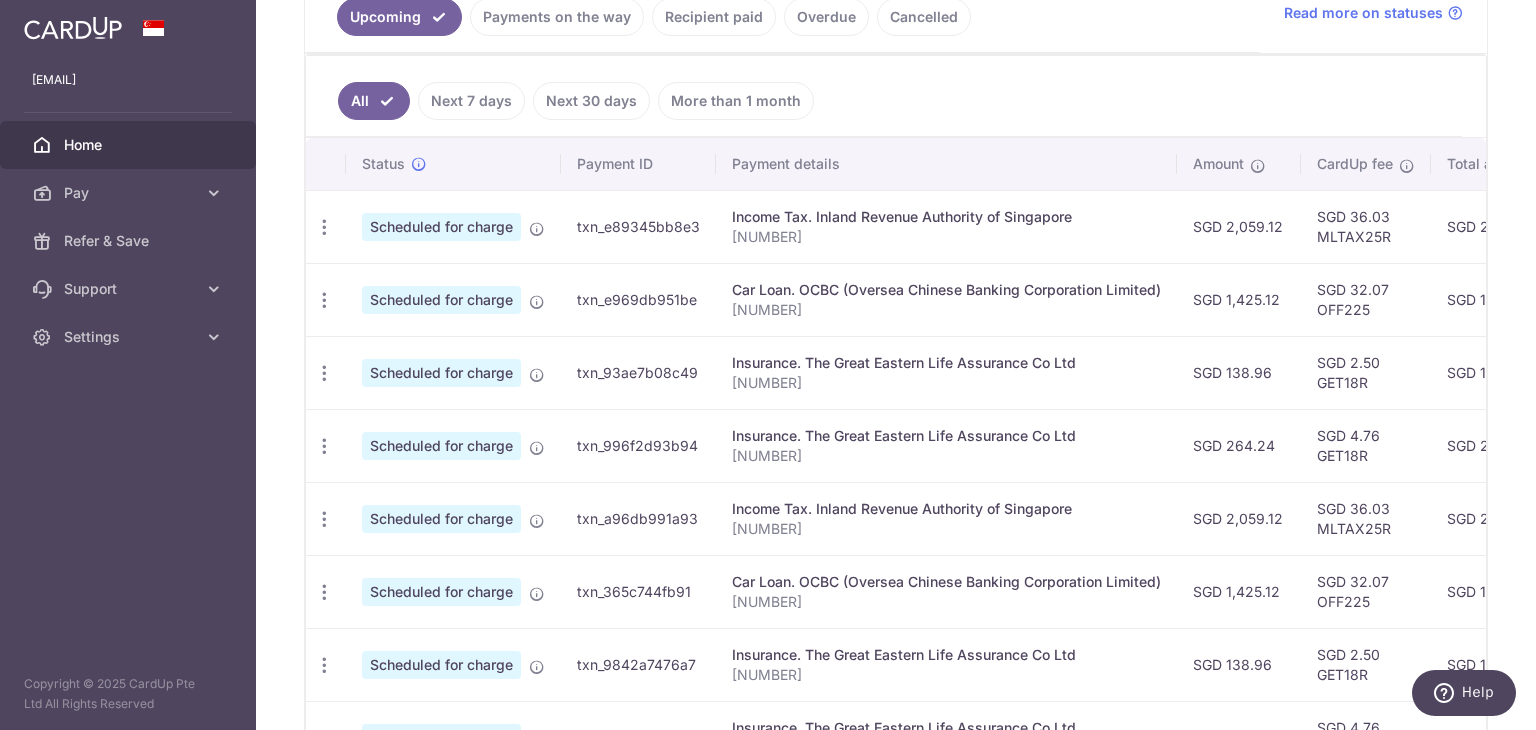 scroll, scrollTop: 780, scrollLeft: 0, axis: vertical 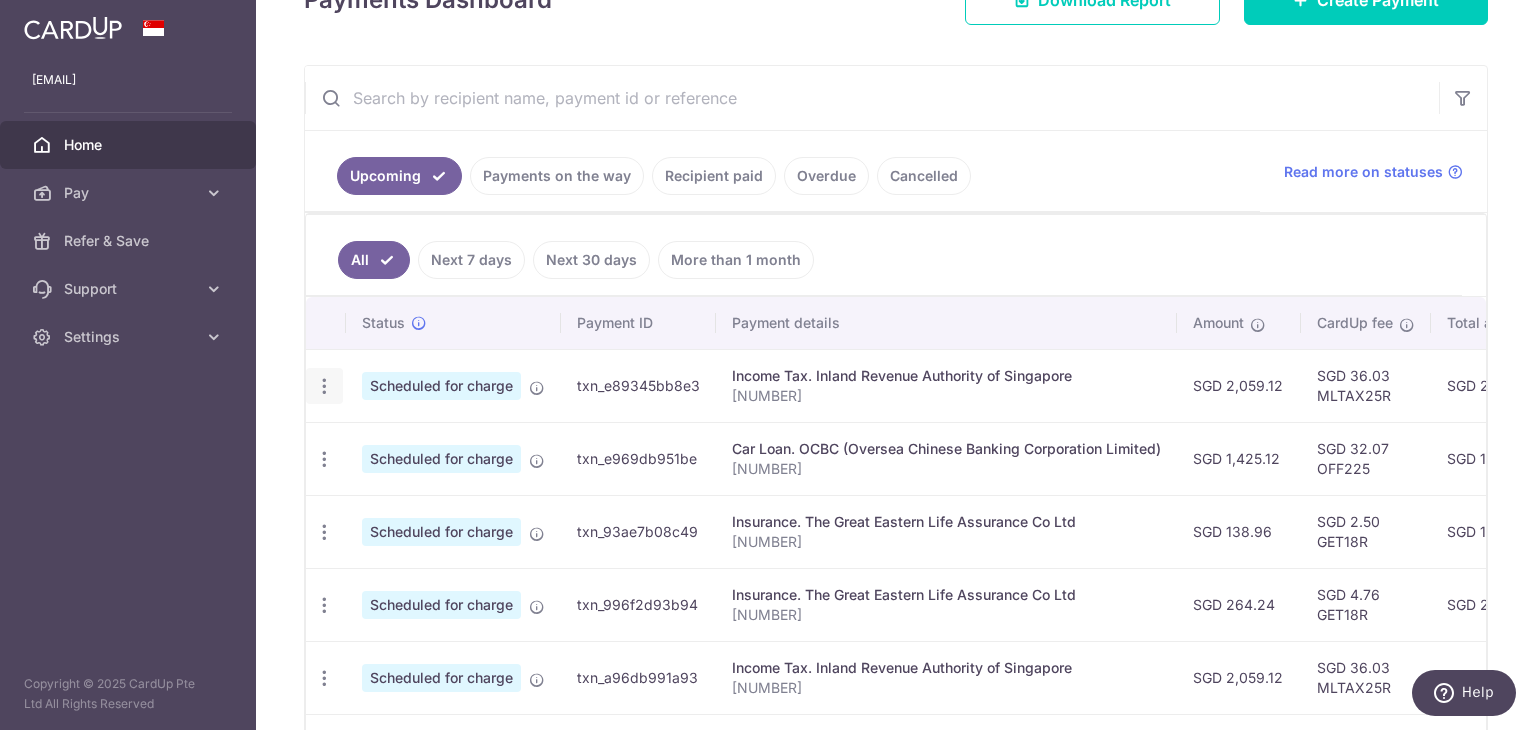 click at bounding box center [324, 386] 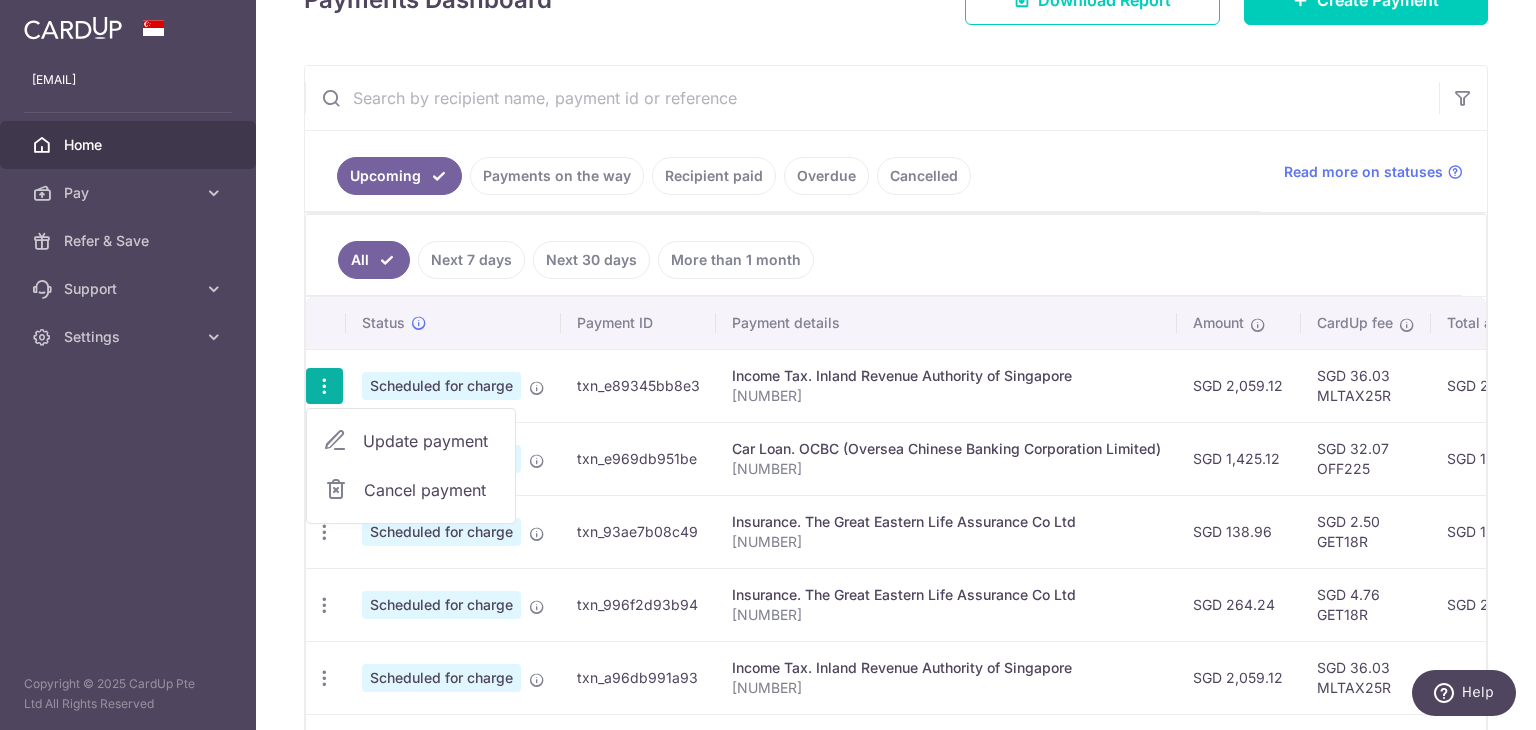 click on "Cancel payment" at bounding box center [431, 490] 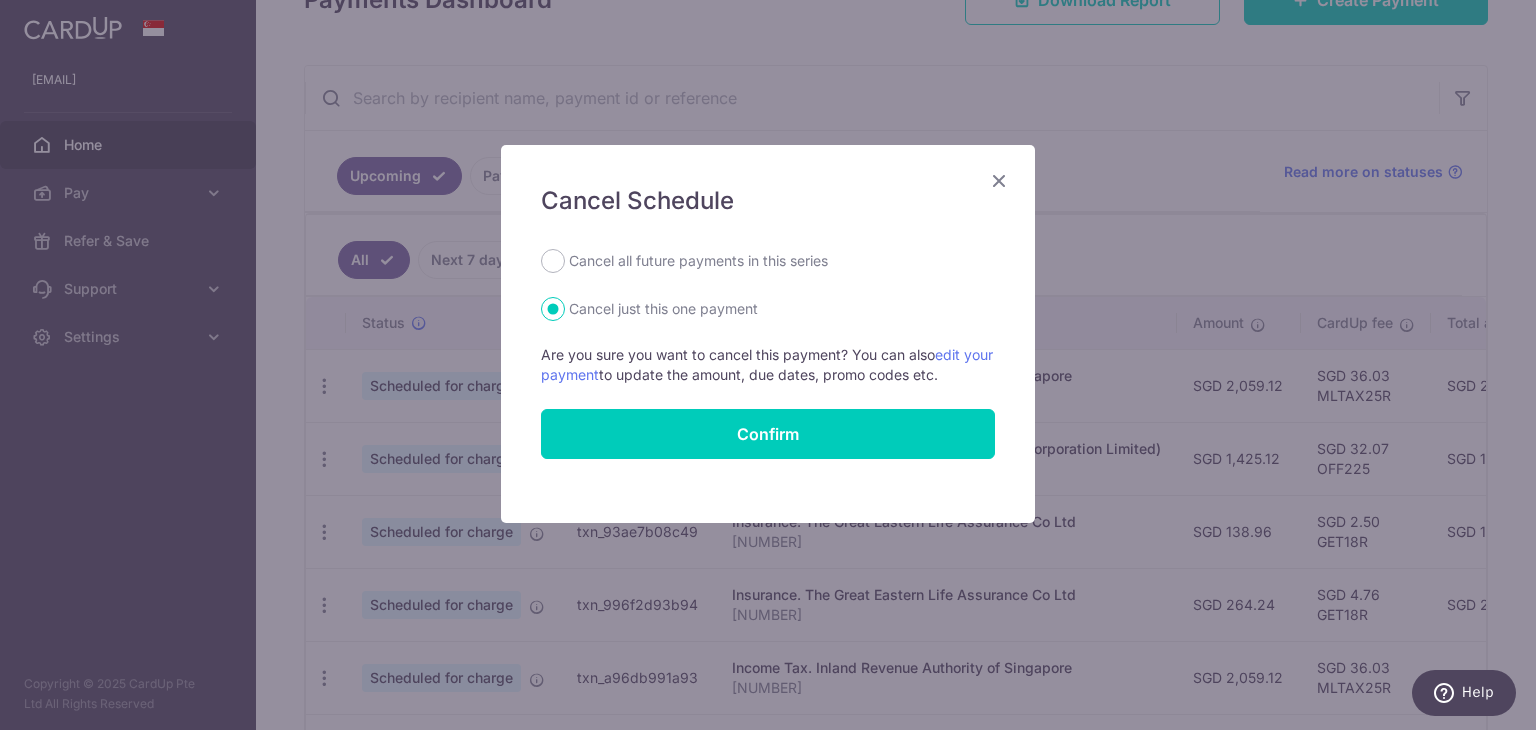 click on "Cancel all future payments in this series" at bounding box center [698, 261] 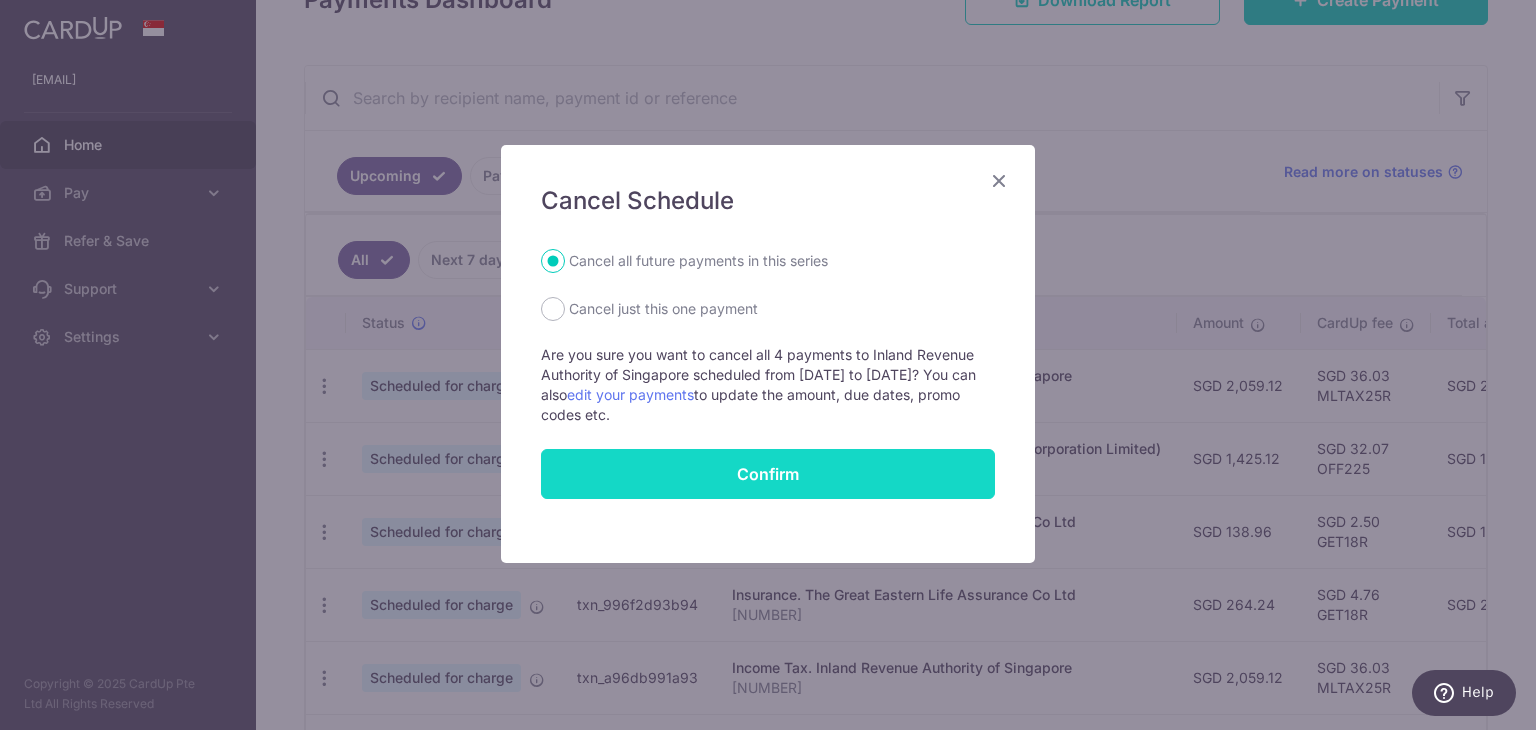 click on "Confirm" at bounding box center [768, 474] 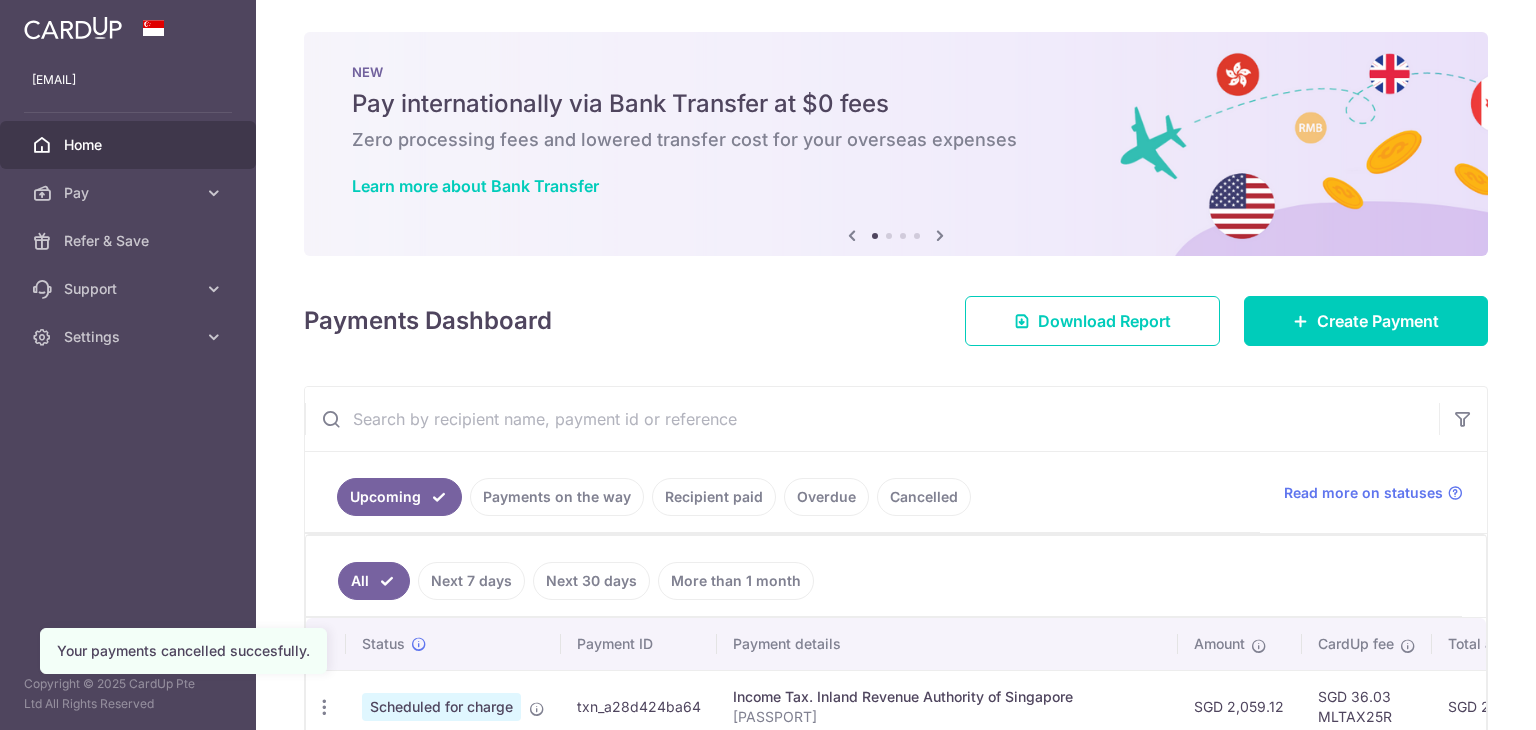scroll, scrollTop: 0, scrollLeft: 0, axis: both 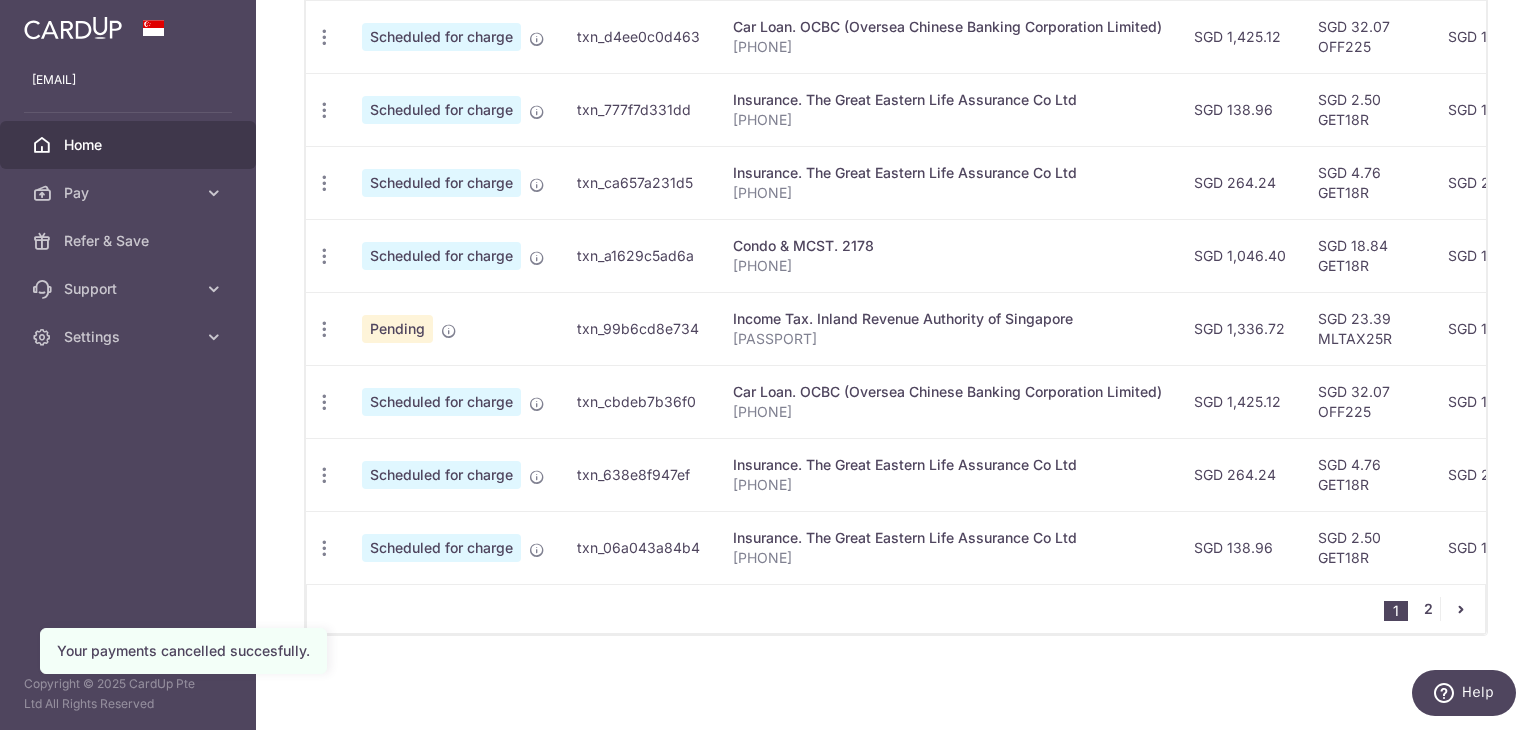 click on "2" at bounding box center [1428, 609] 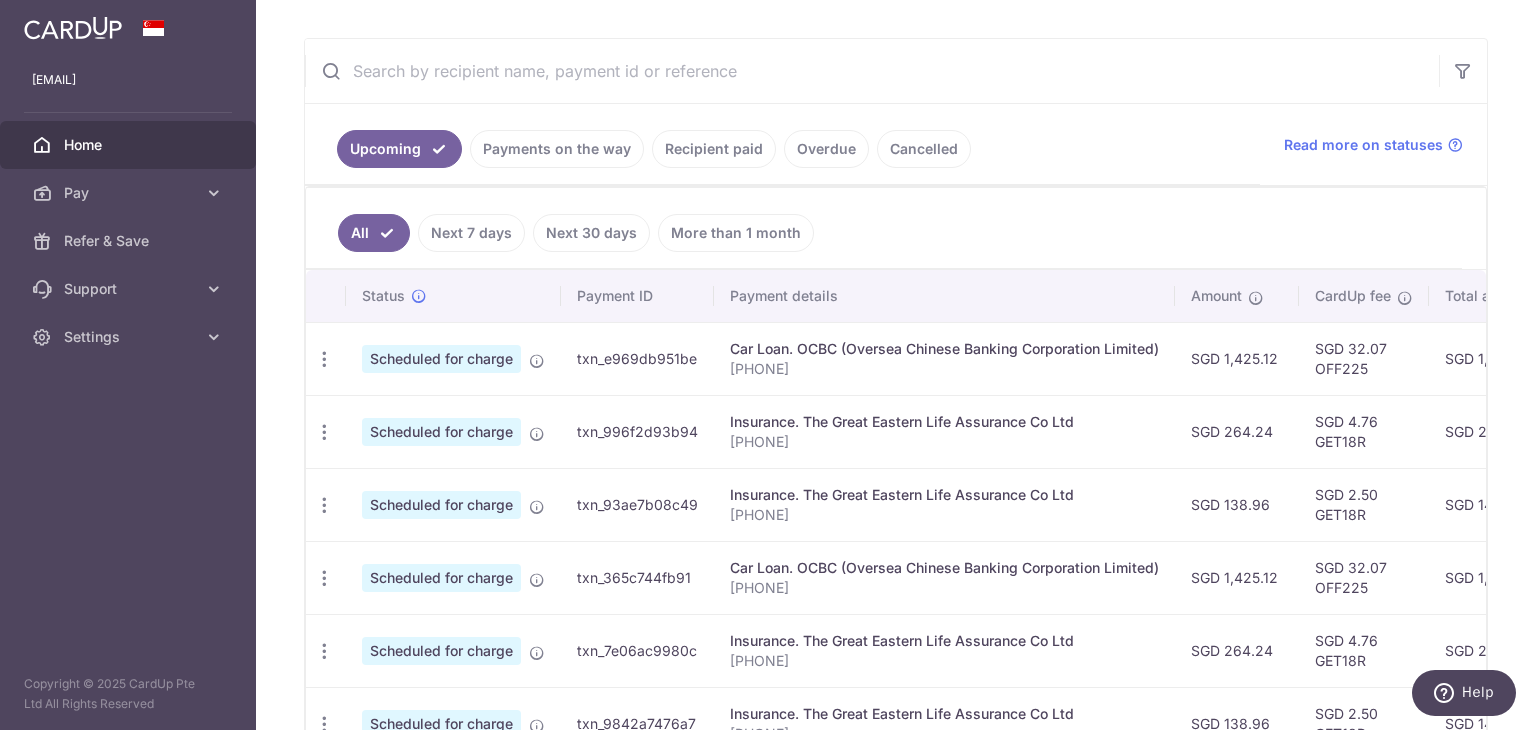 scroll, scrollTop: 0, scrollLeft: 0, axis: both 